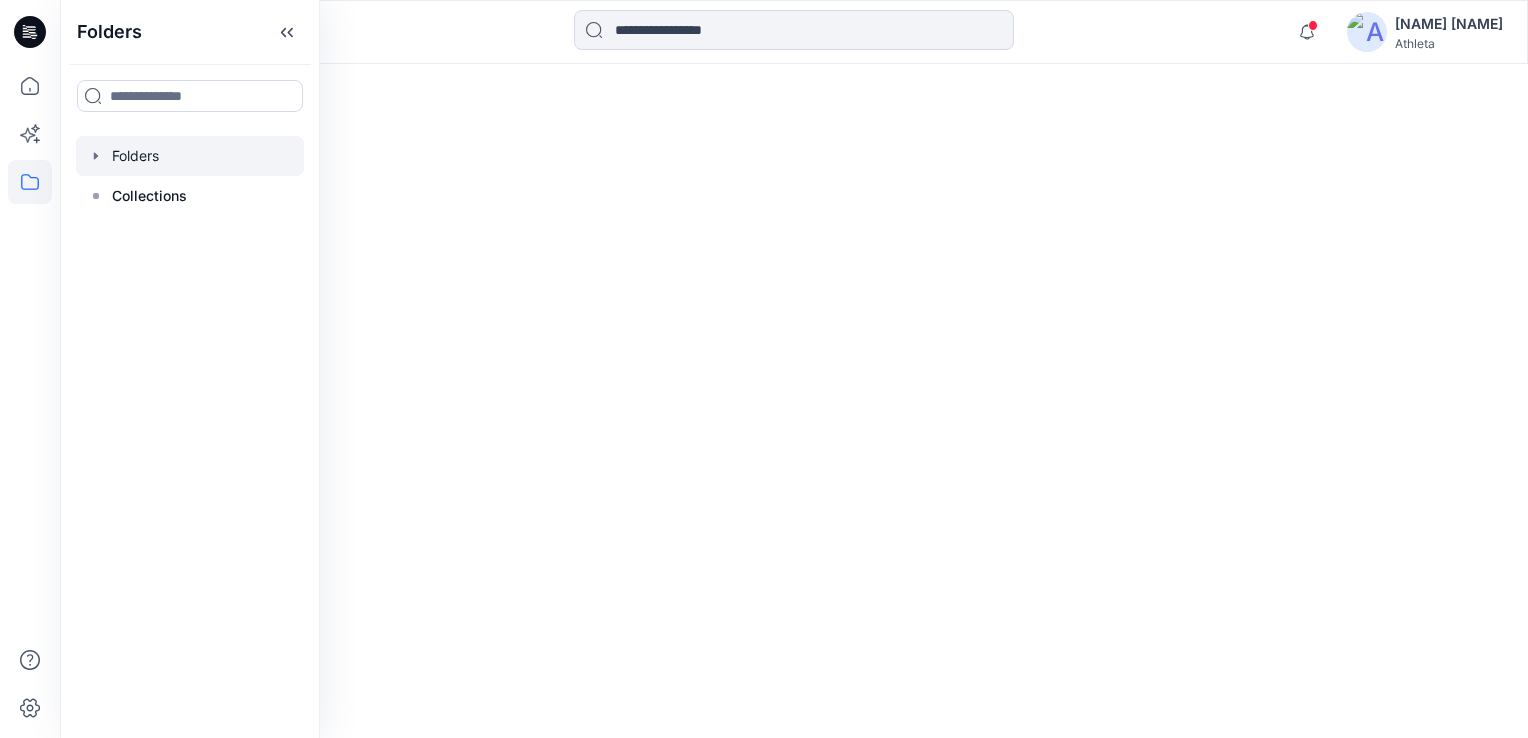 scroll, scrollTop: 0, scrollLeft: 0, axis: both 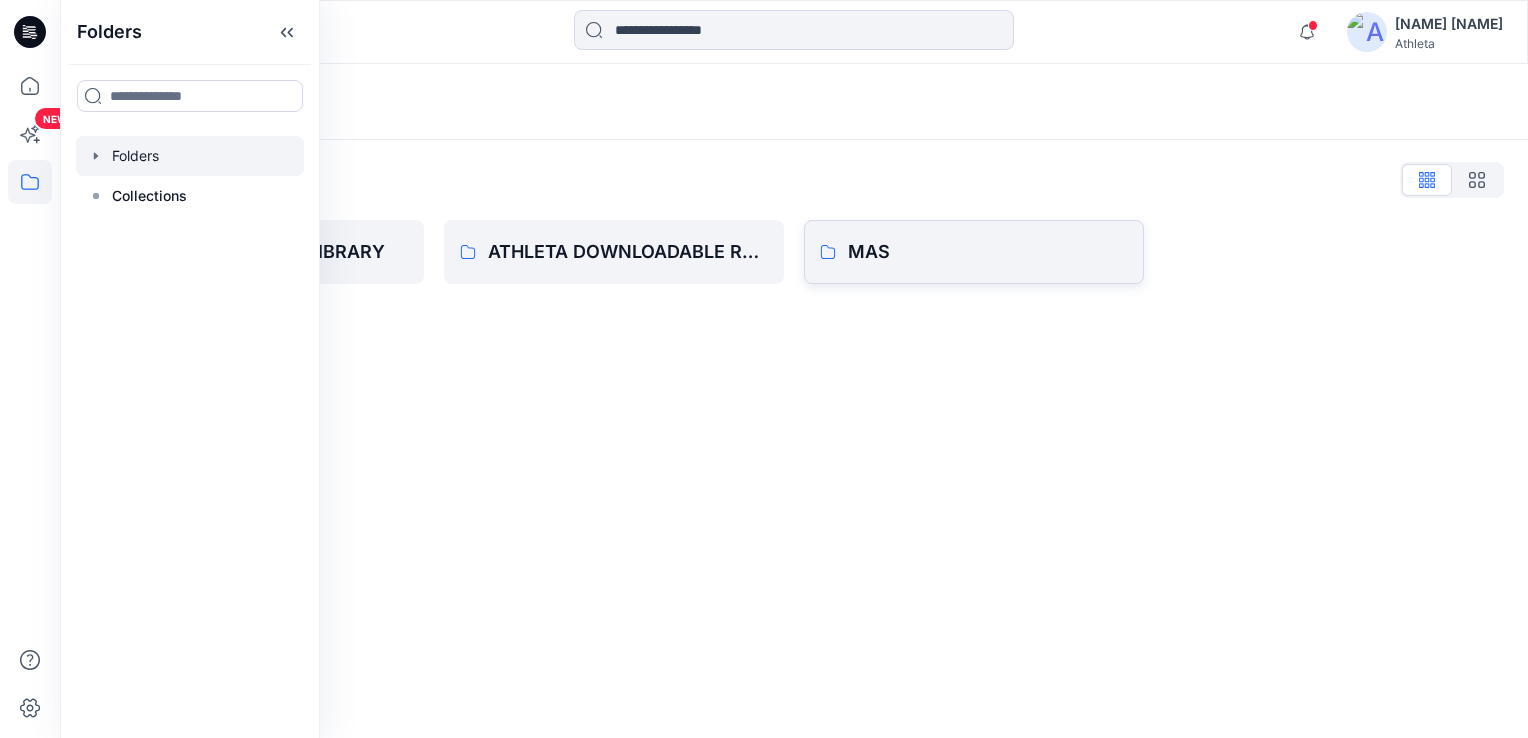 click 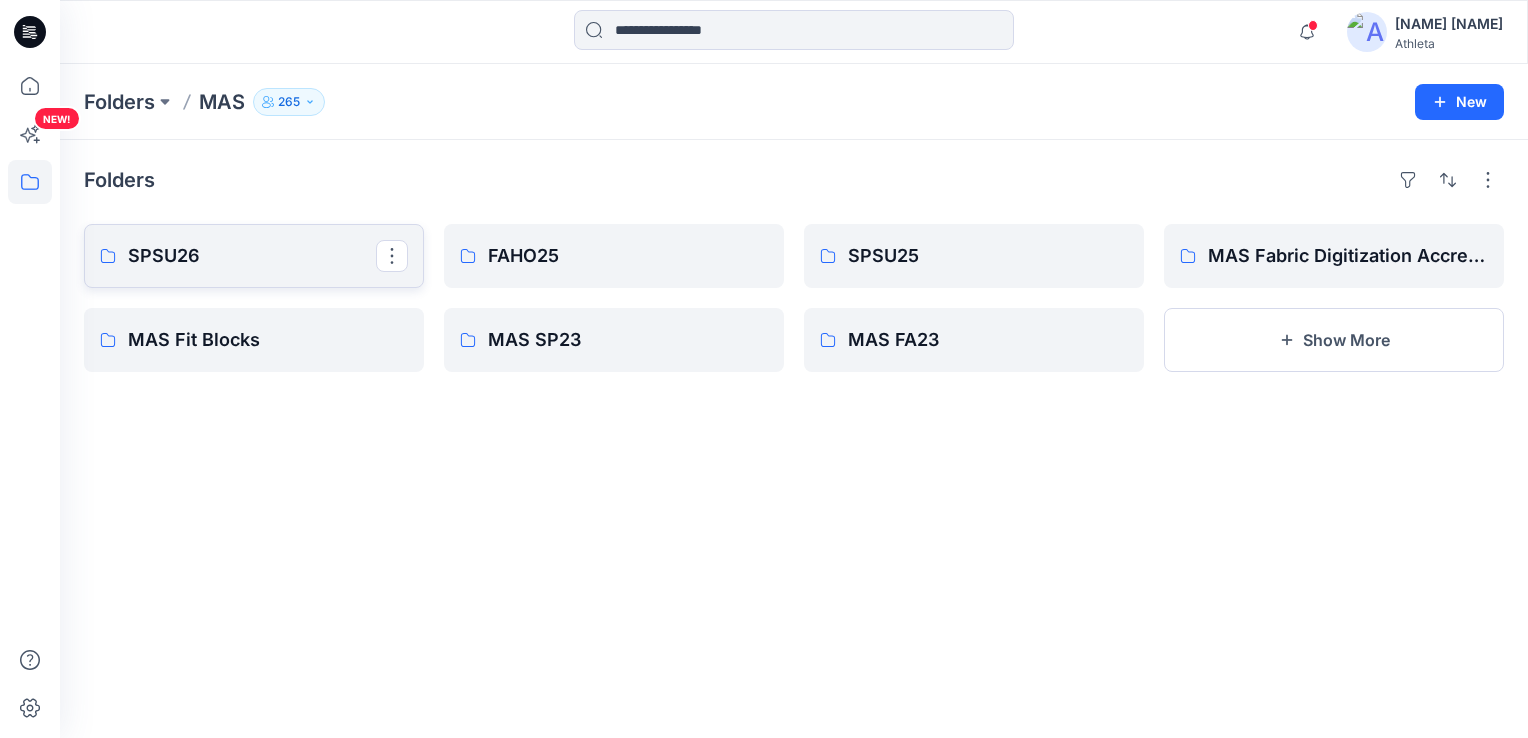 click on "SPSU26" at bounding box center (254, 256) 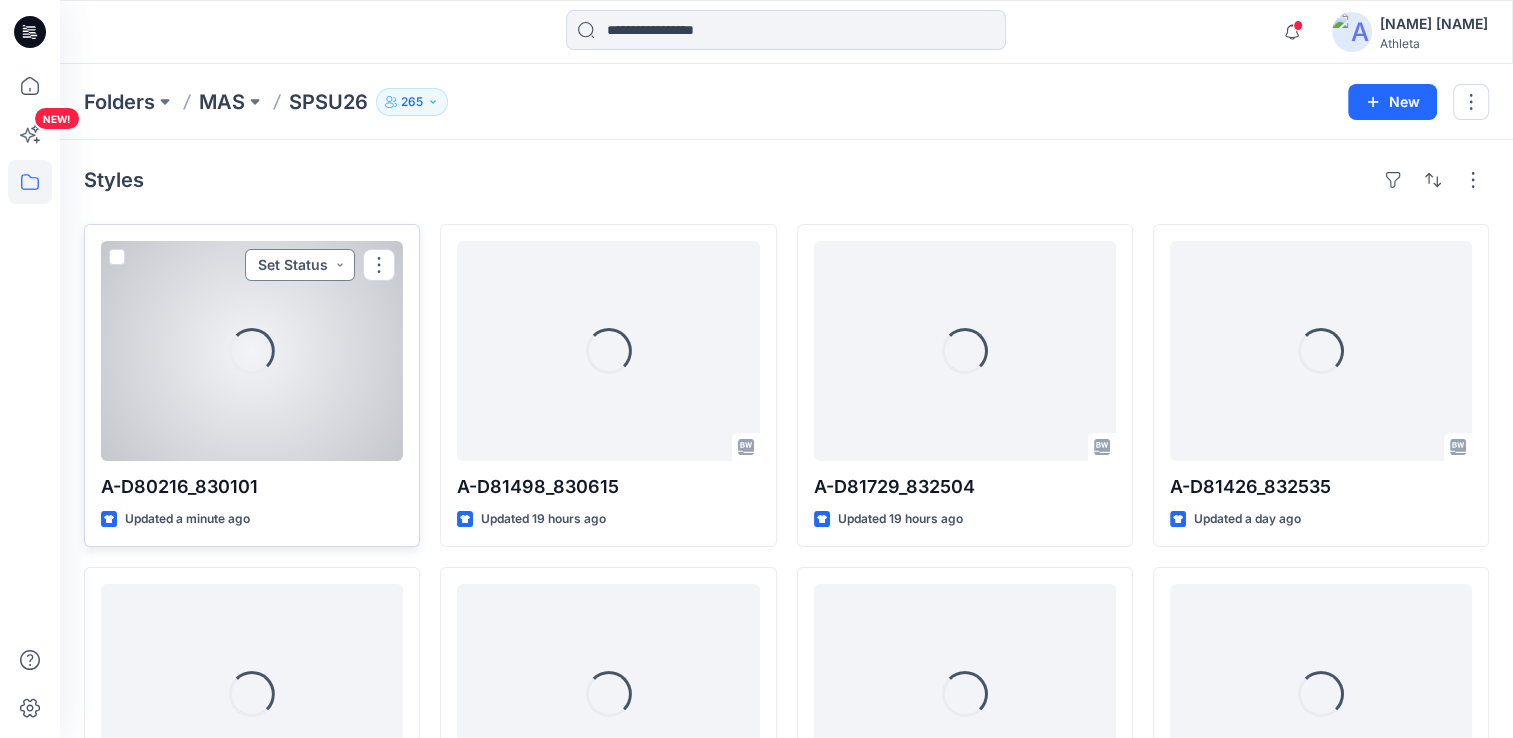 click on "Set Status" at bounding box center [300, 265] 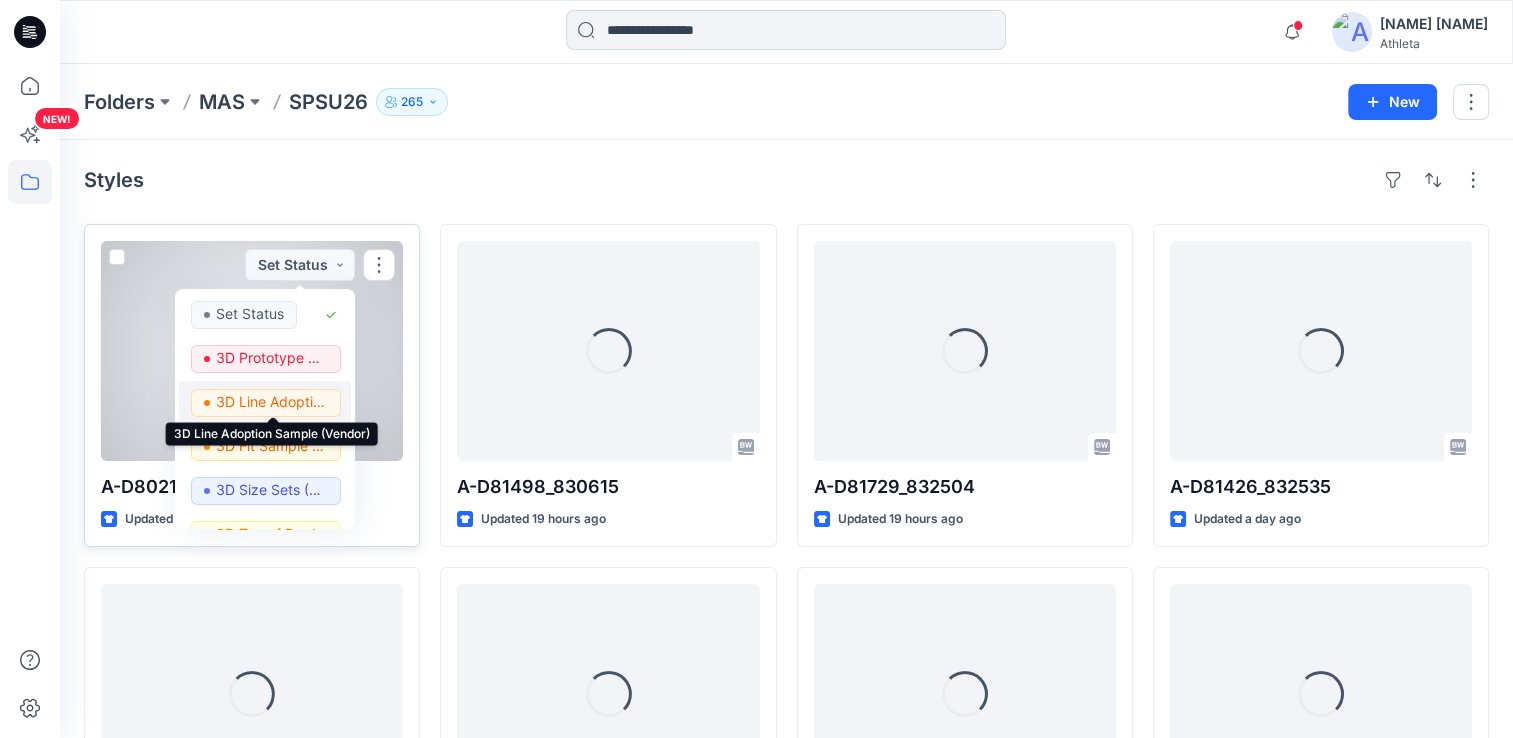 click on "3D Line Adoption Sample (Vendor)" at bounding box center (272, 402) 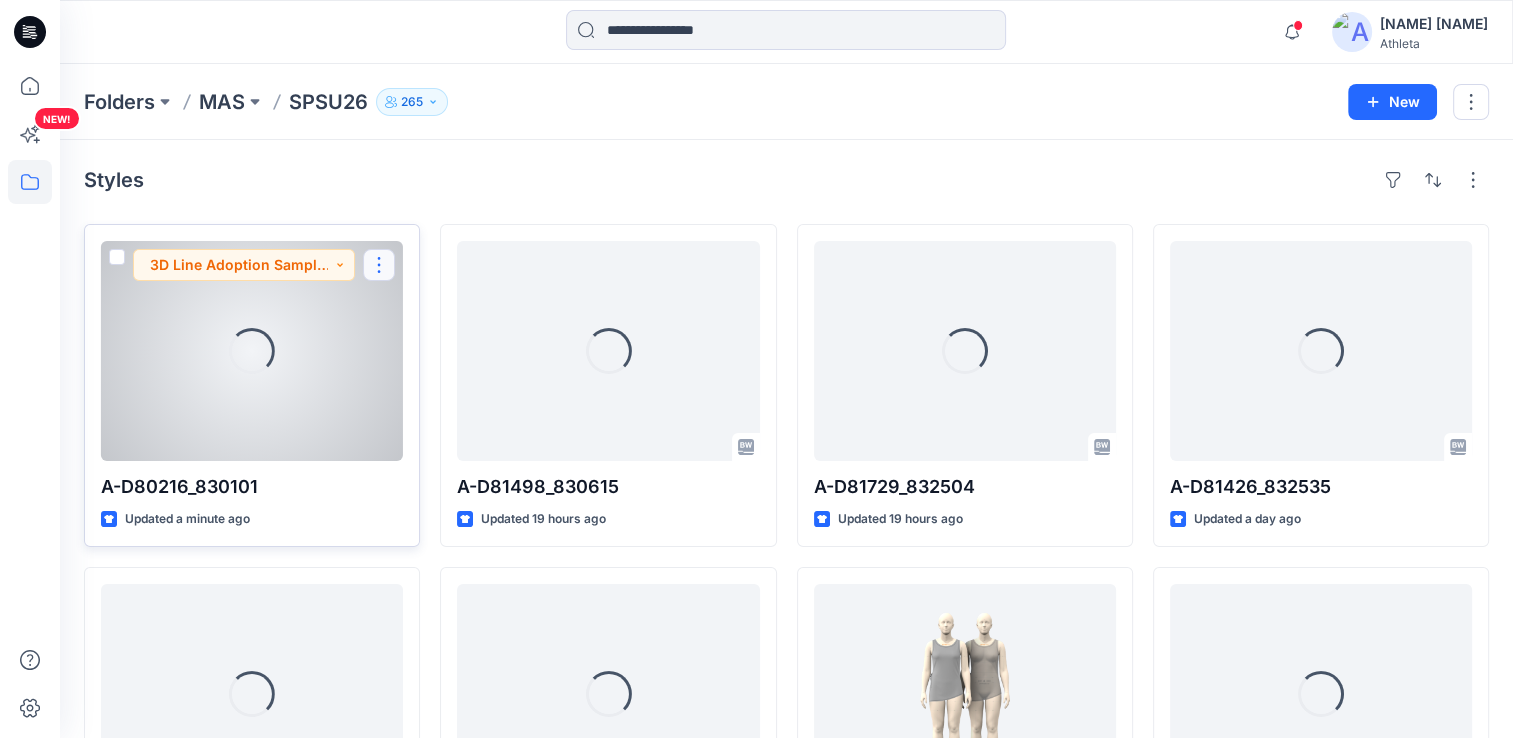 click at bounding box center (379, 265) 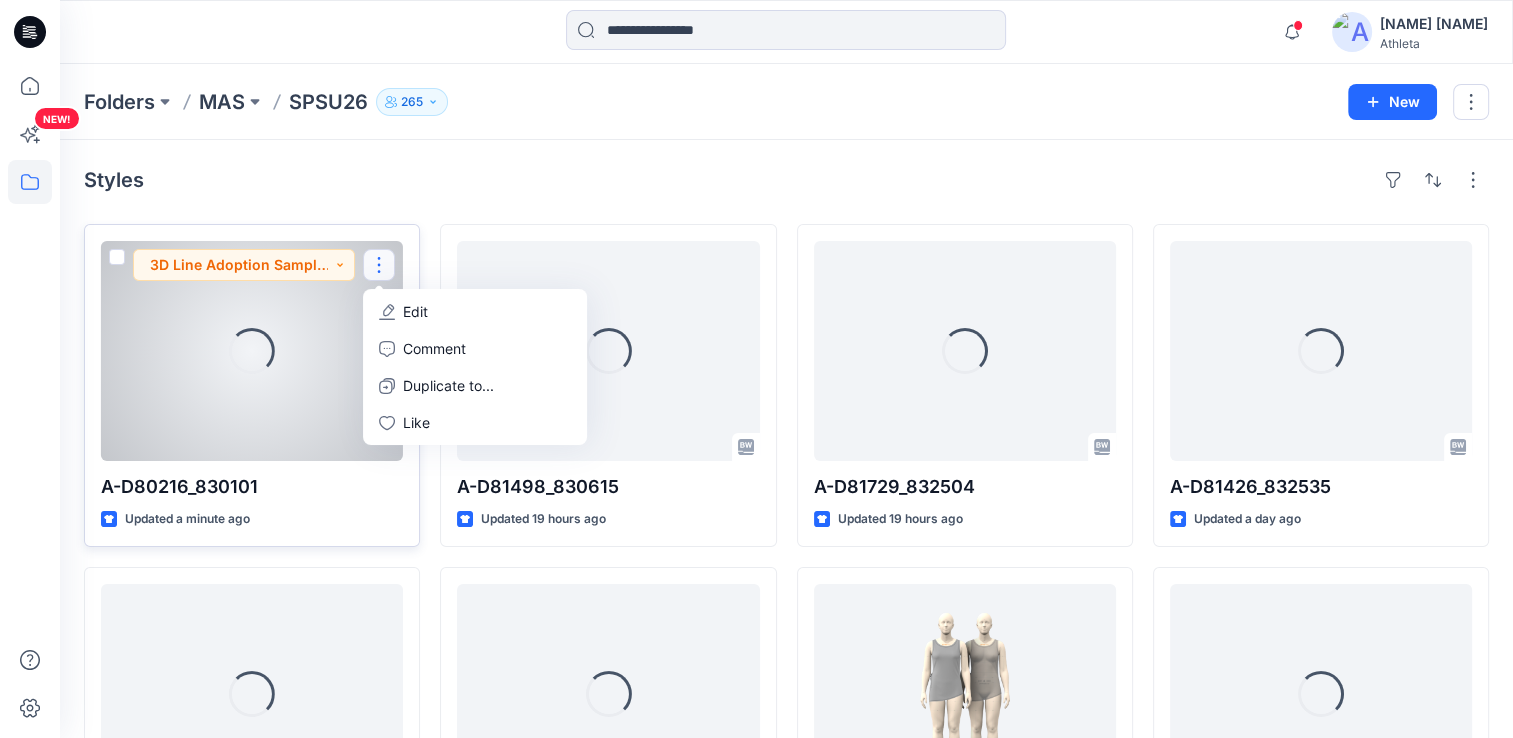 click on "Edit" at bounding box center (475, 311) 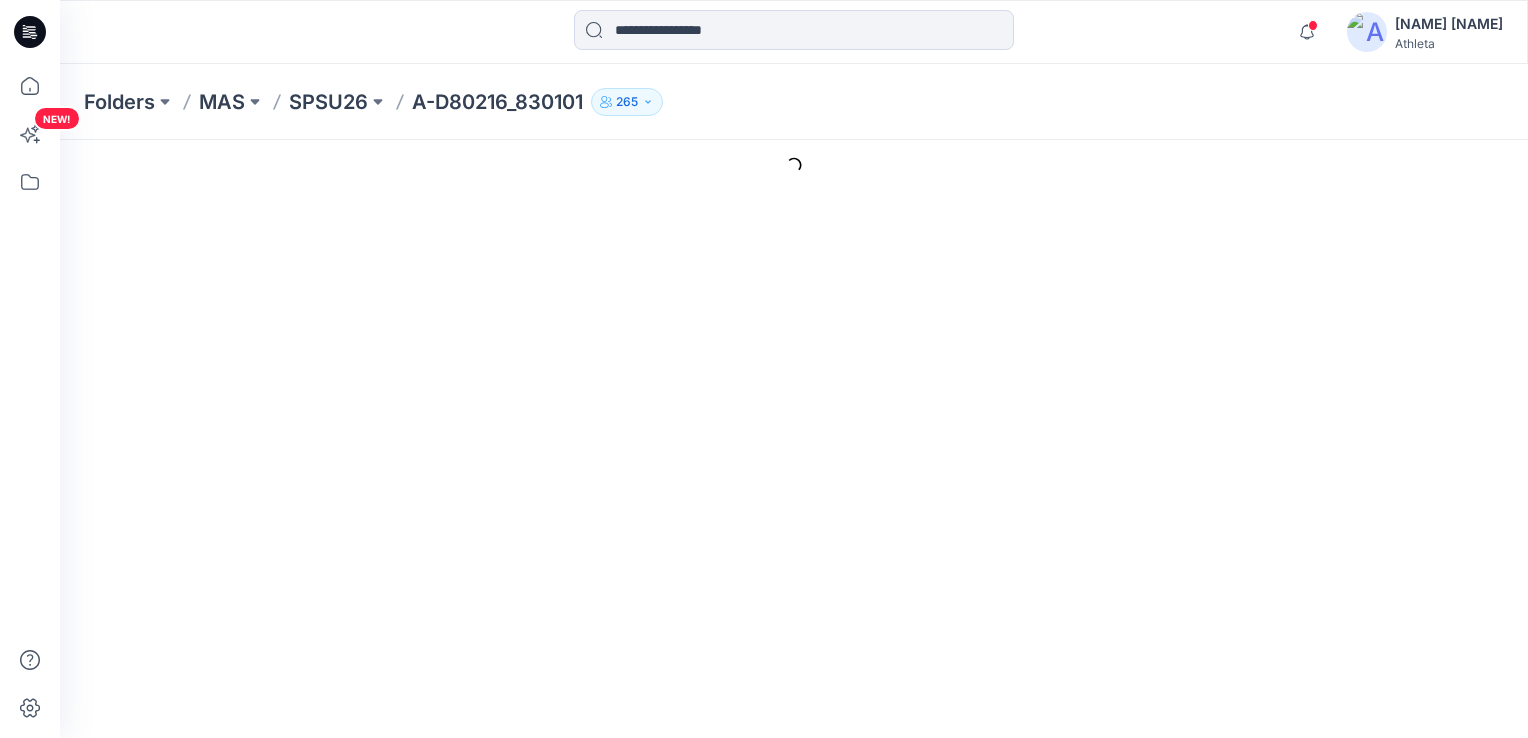 scroll, scrollTop: 0, scrollLeft: 0, axis: both 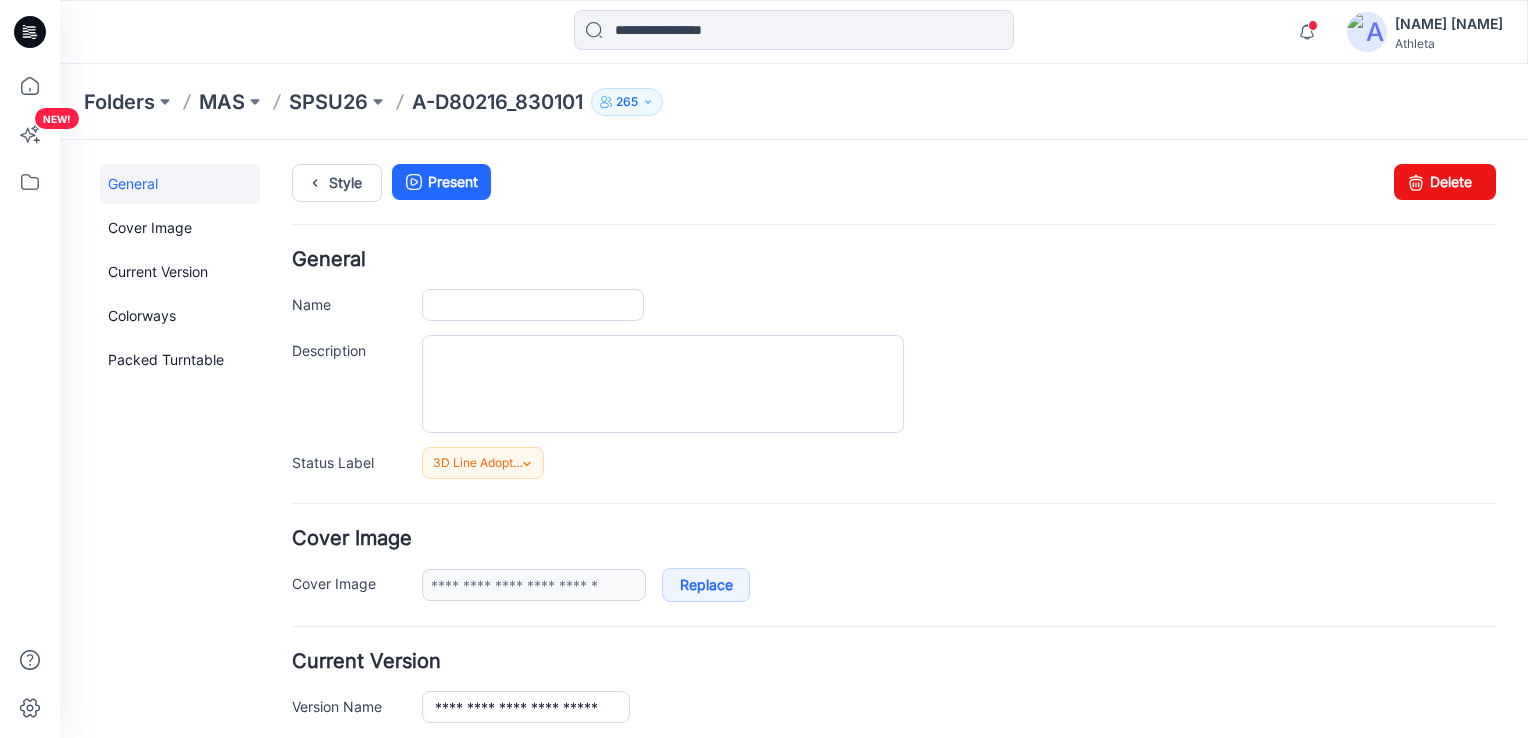 type on "**********" 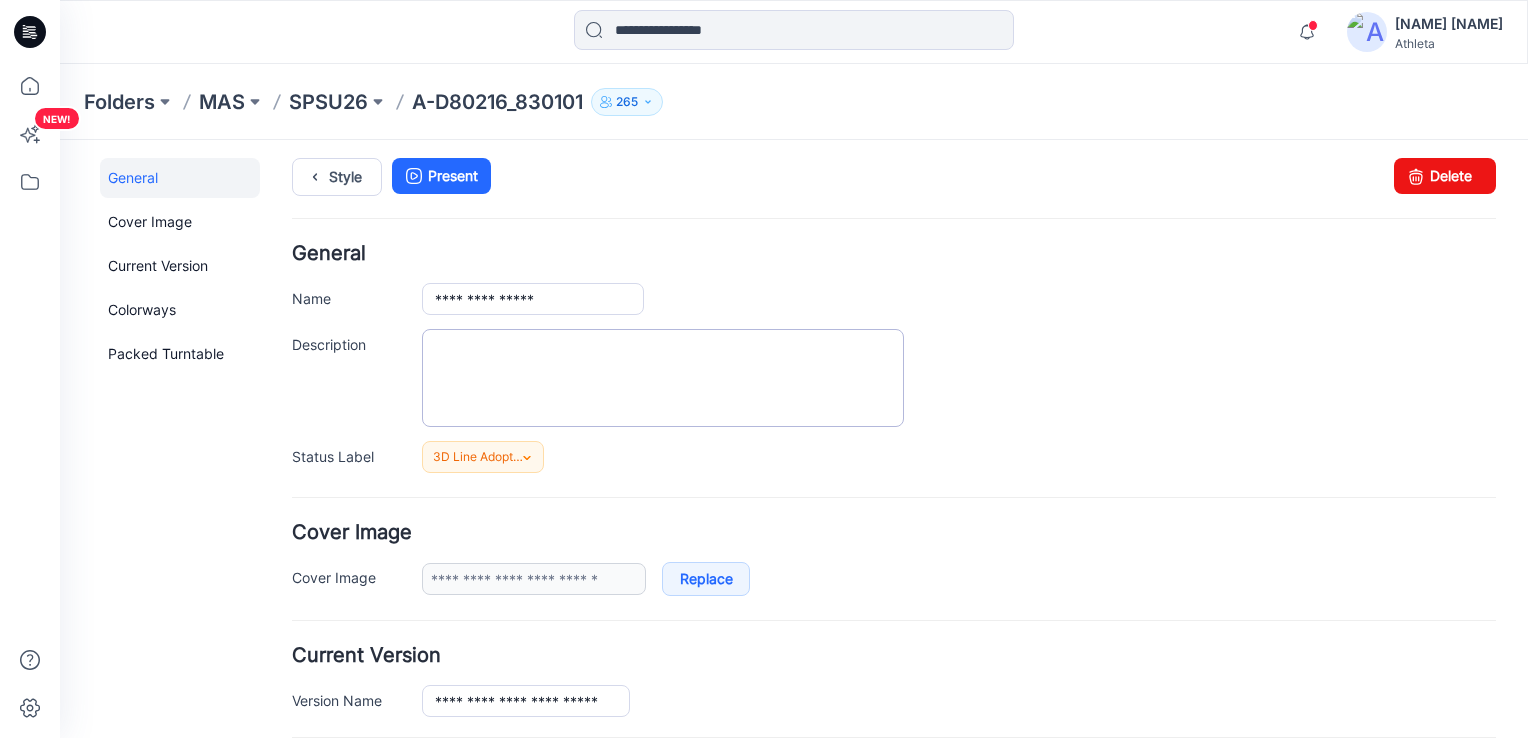 scroll, scrollTop: 0, scrollLeft: 0, axis: both 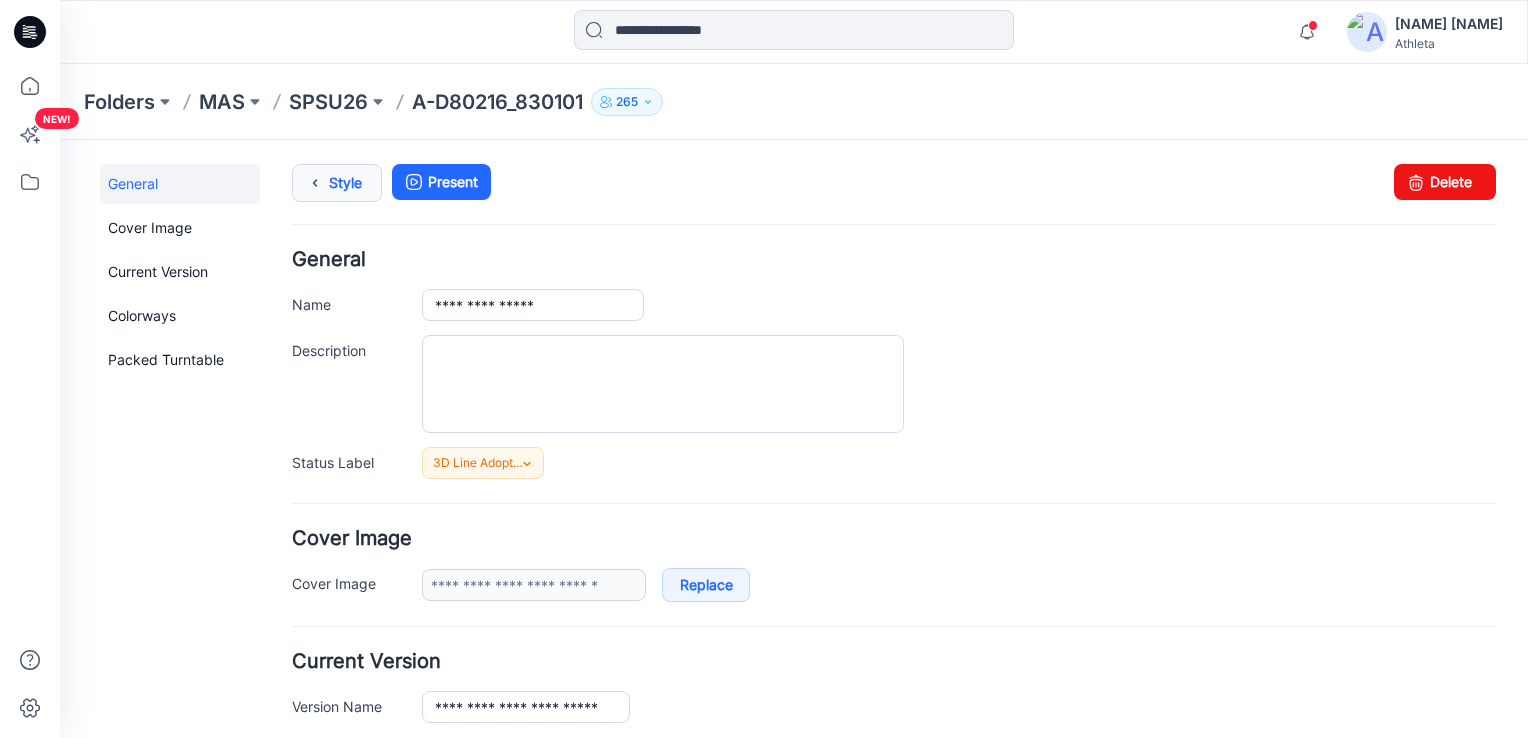 click on "Style" at bounding box center [337, 183] 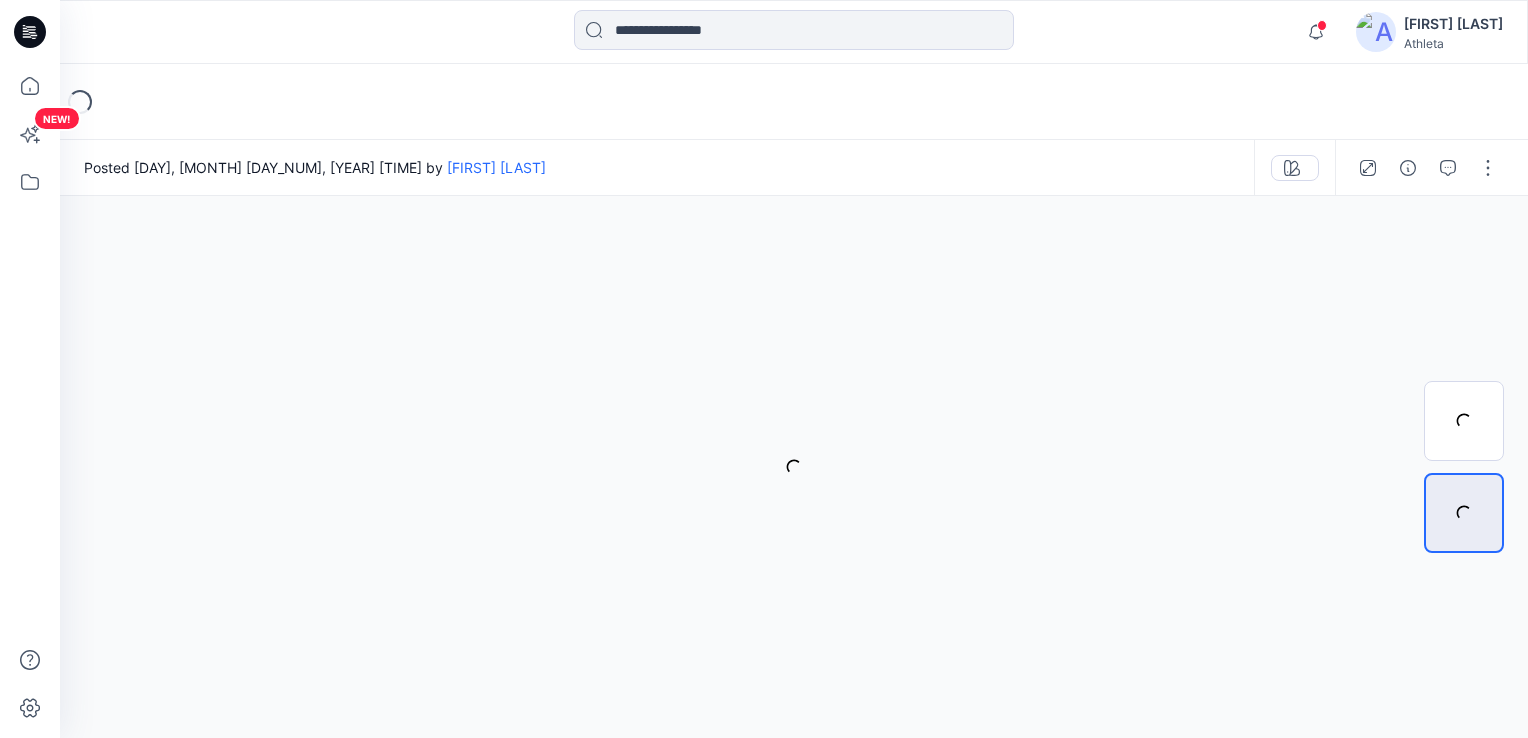 scroll, scrollTop: 0, scrollLeft: 0, axis: both 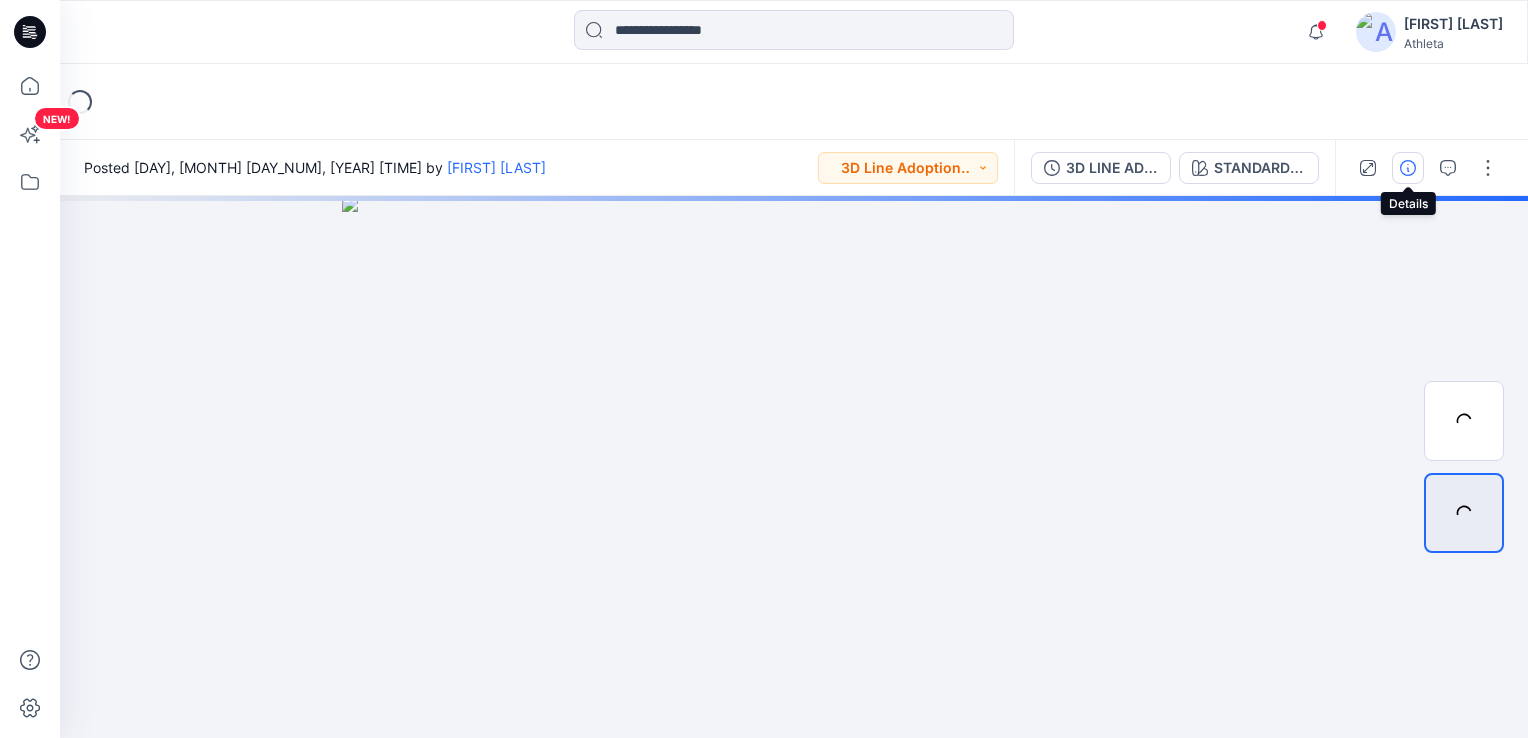 click 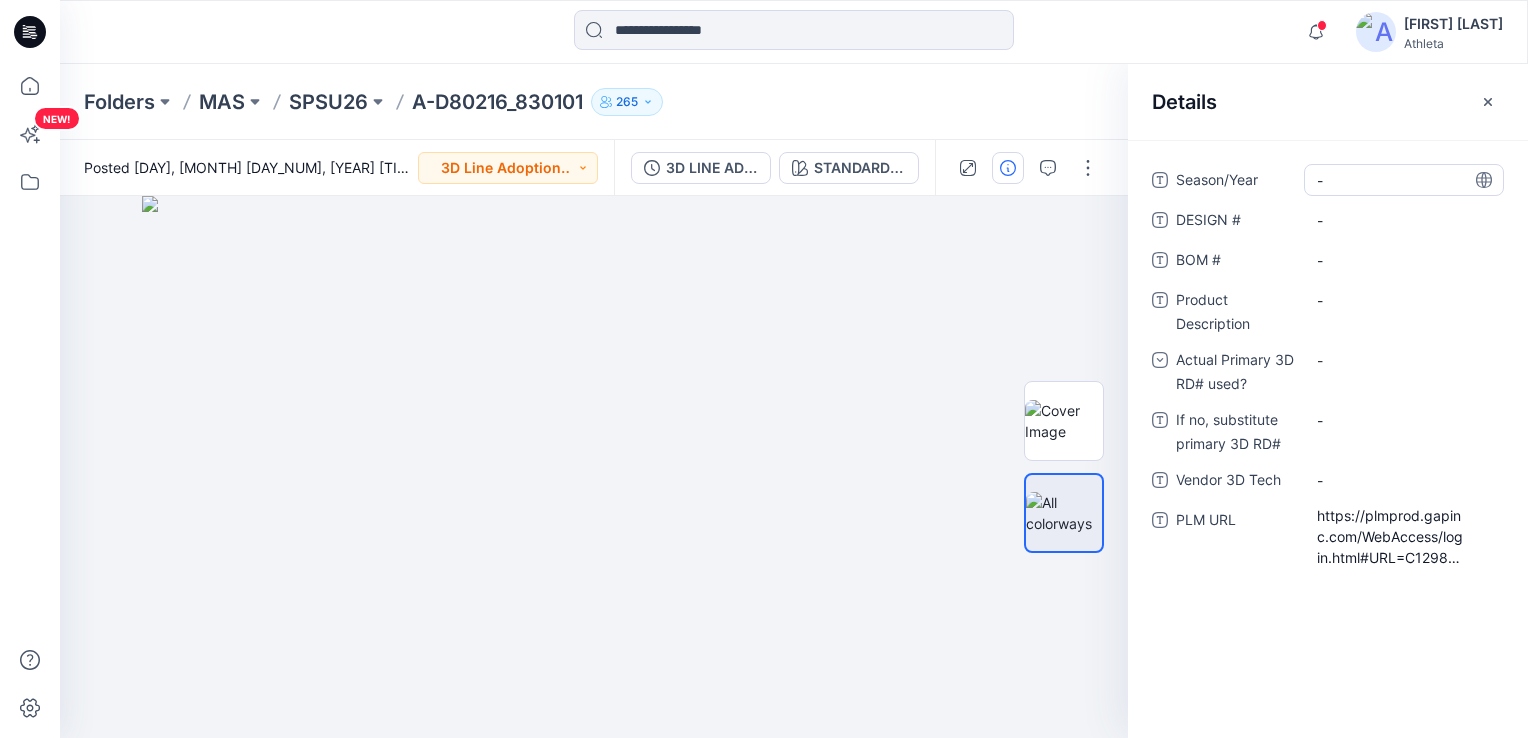 click on "-" at bounding box center (1404, 180) 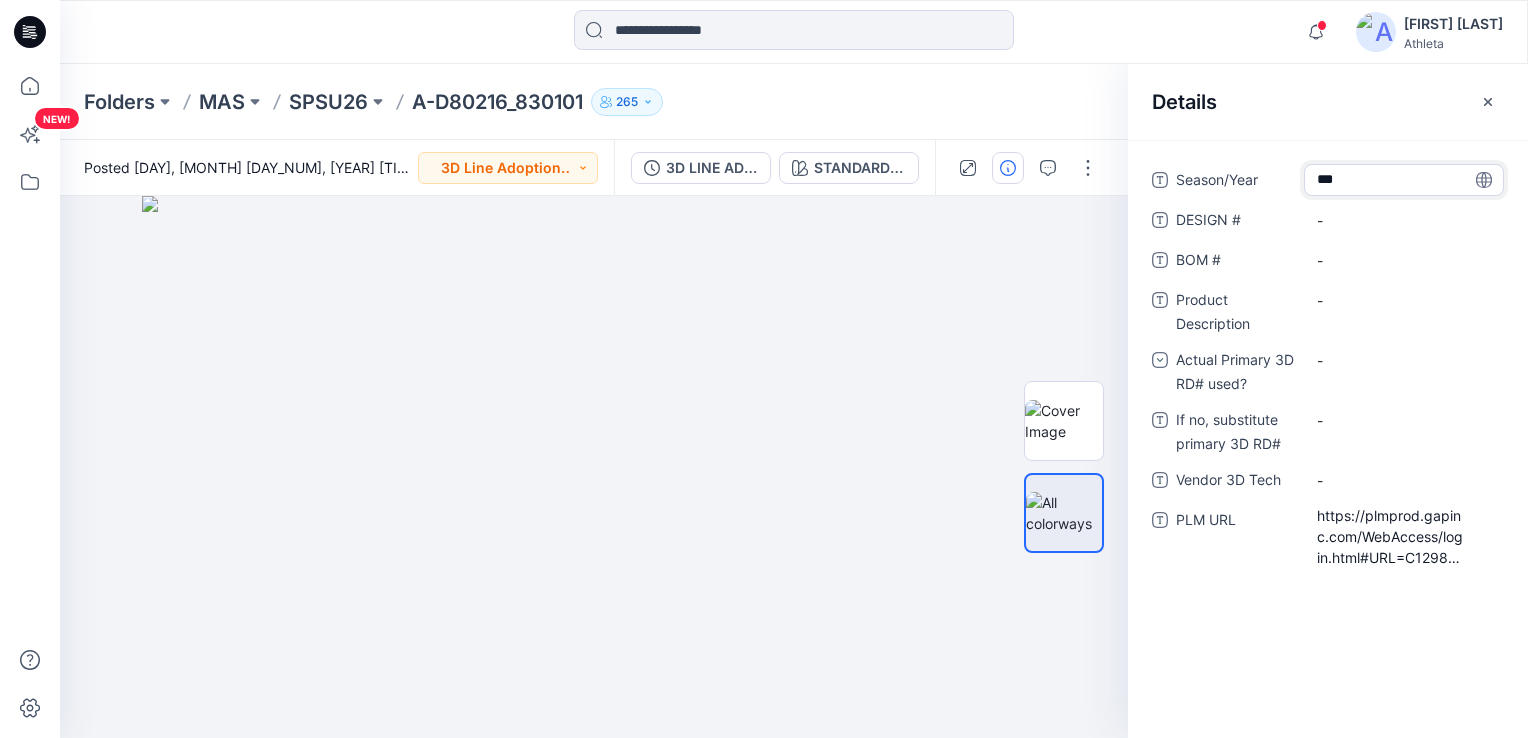type on "****" 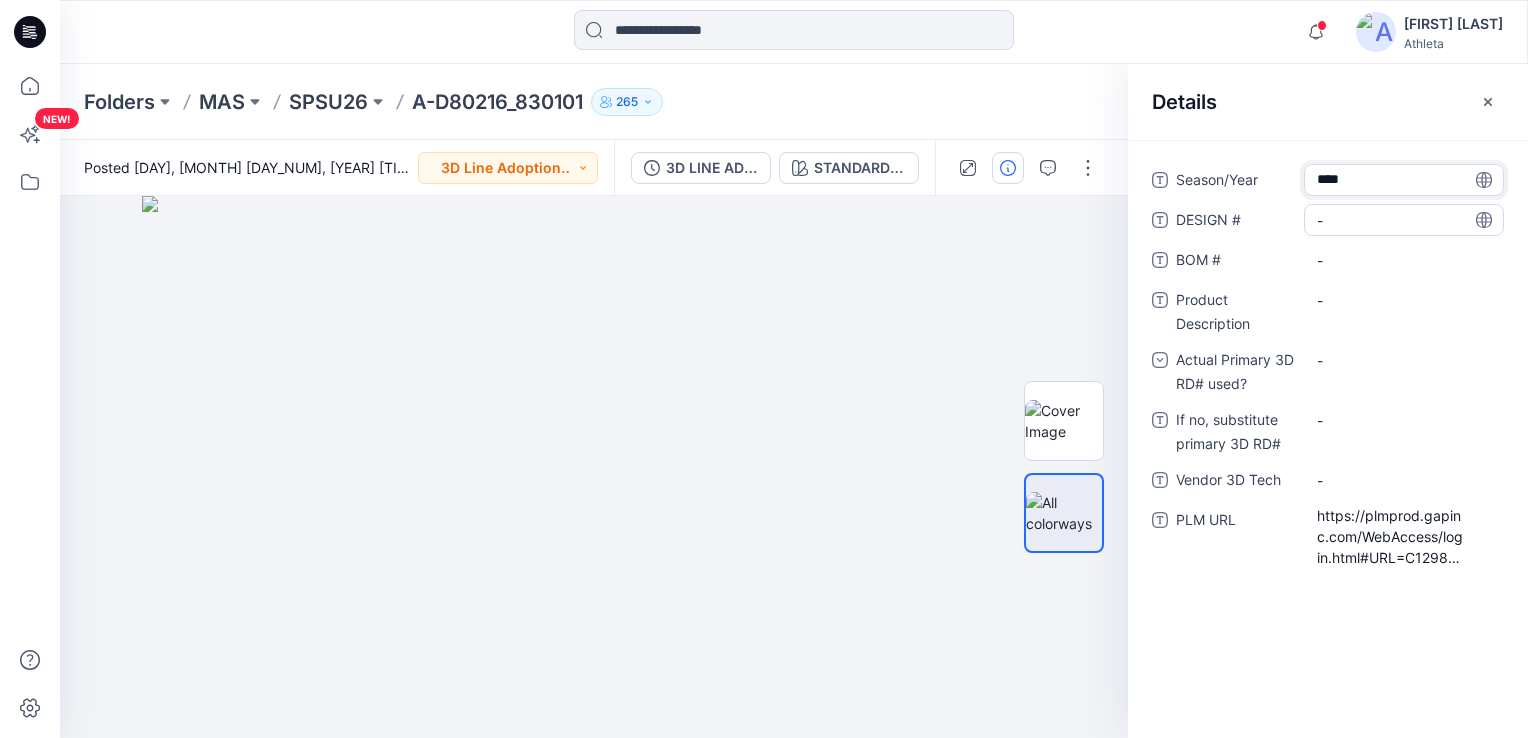 click on "-" at bounding box center (1404, 220) 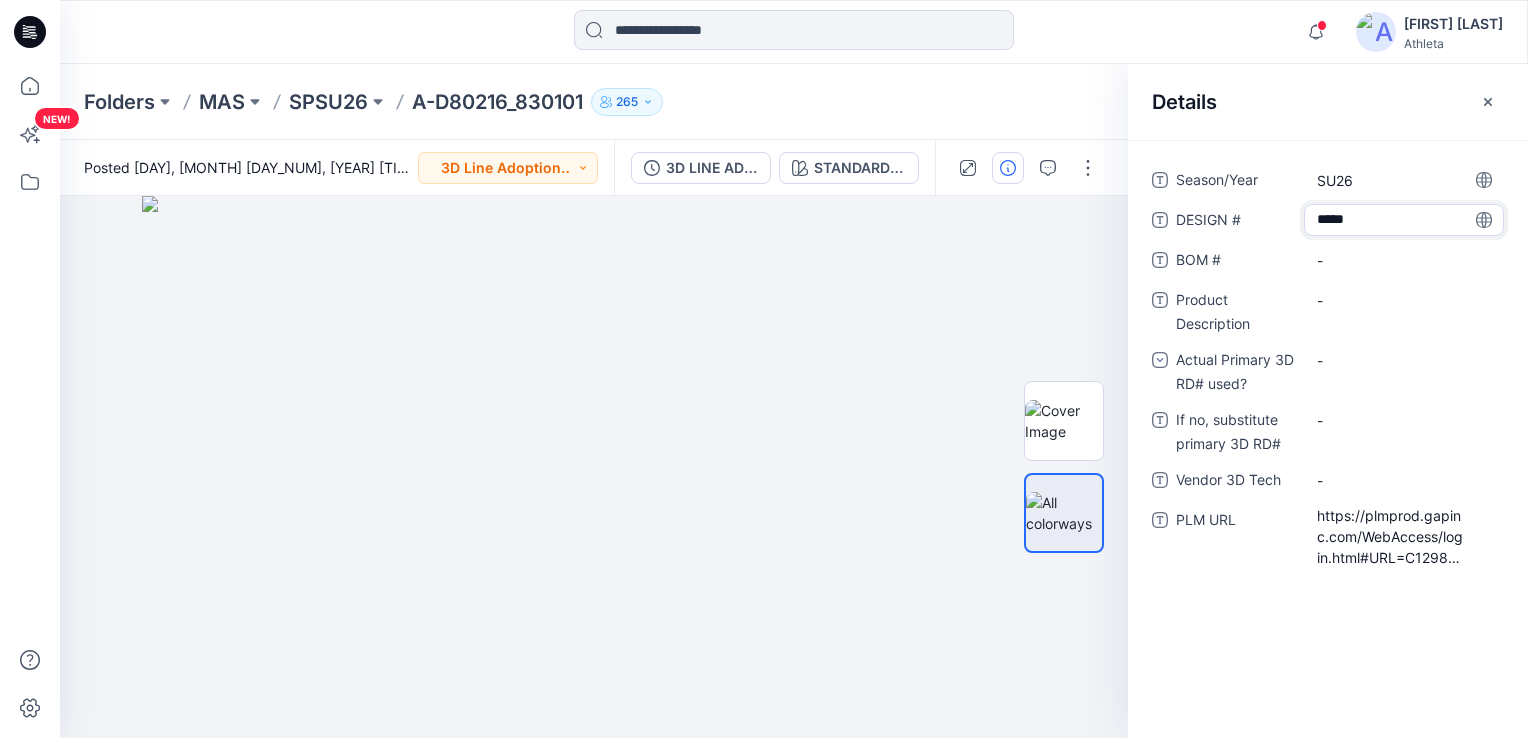 type on "******" 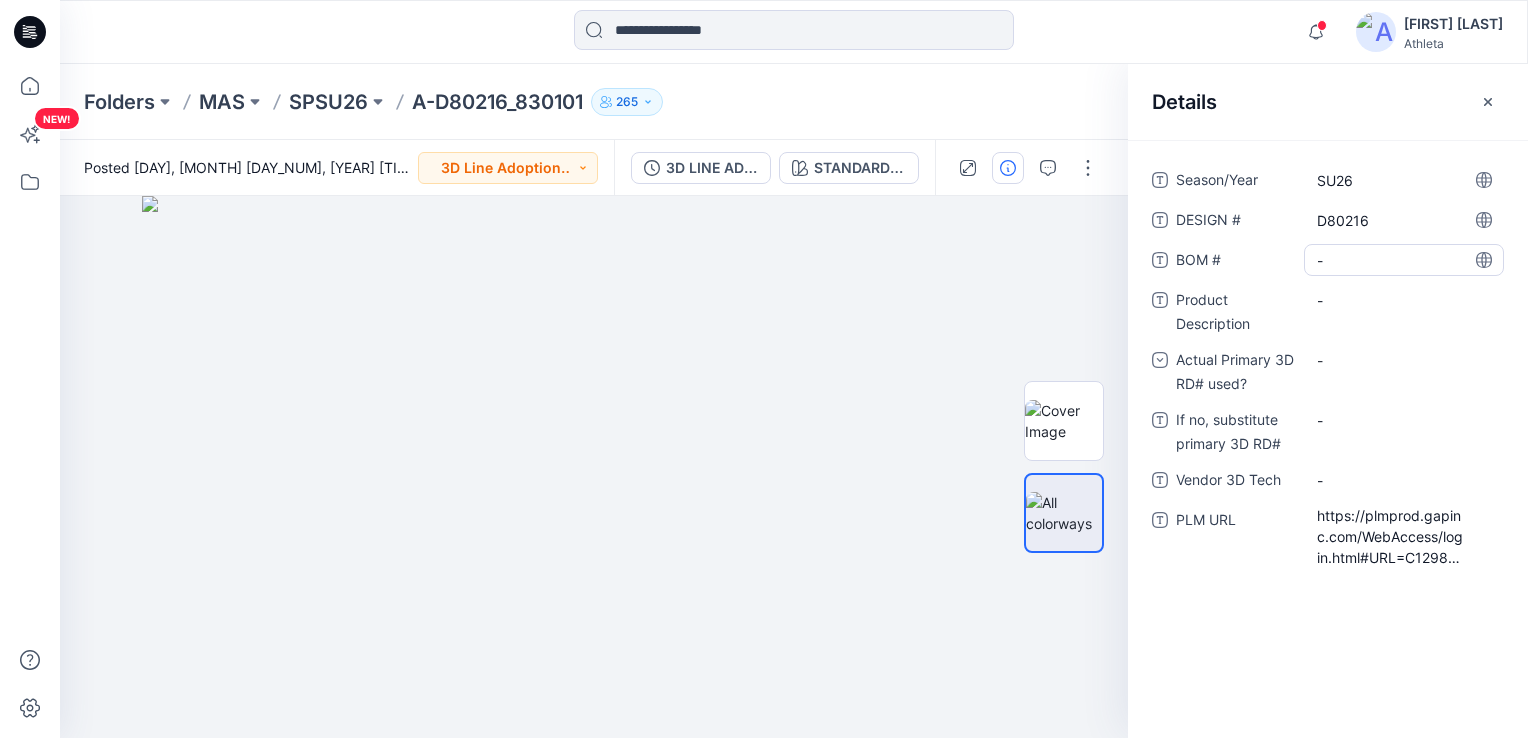 click on "-" at bounding box center [1404, 260] 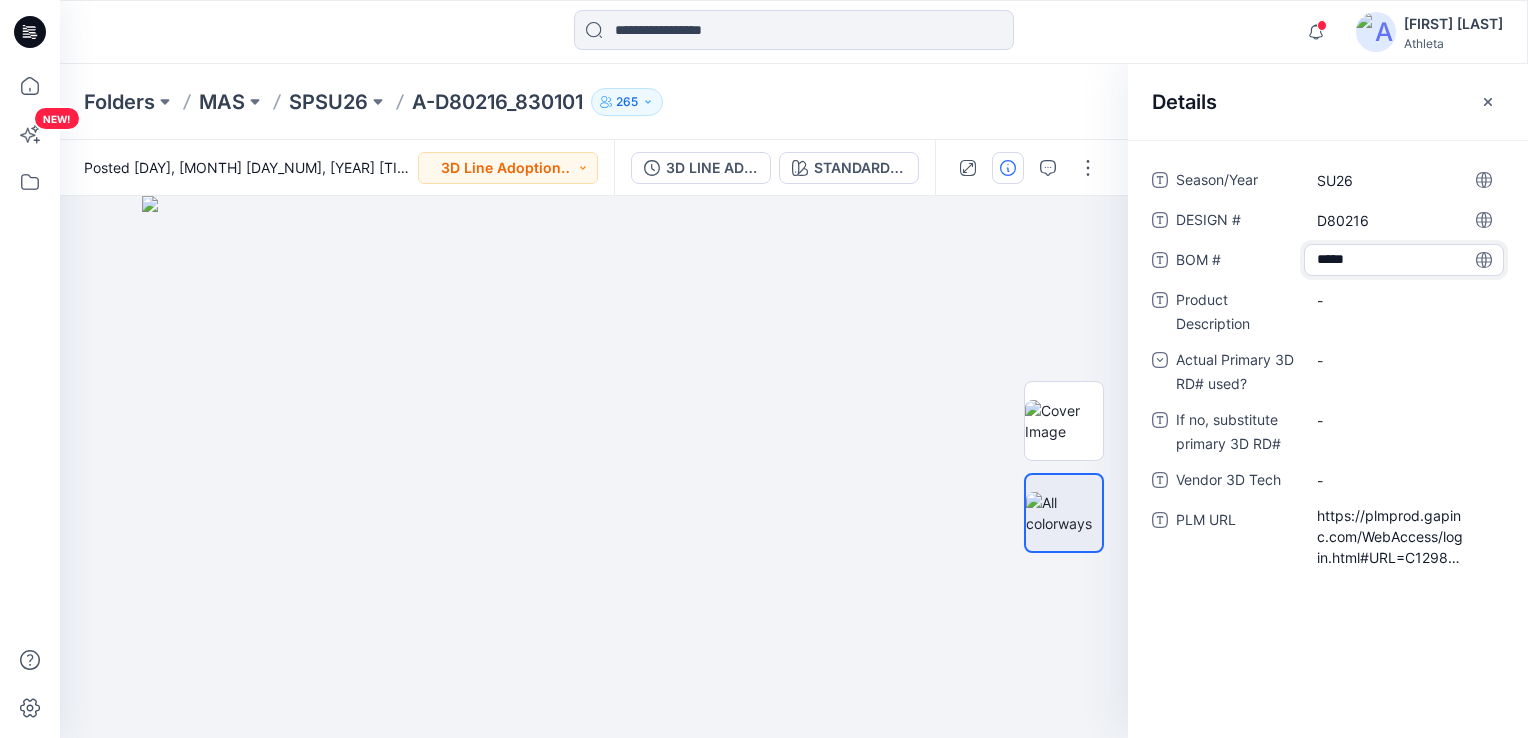 type on "******" 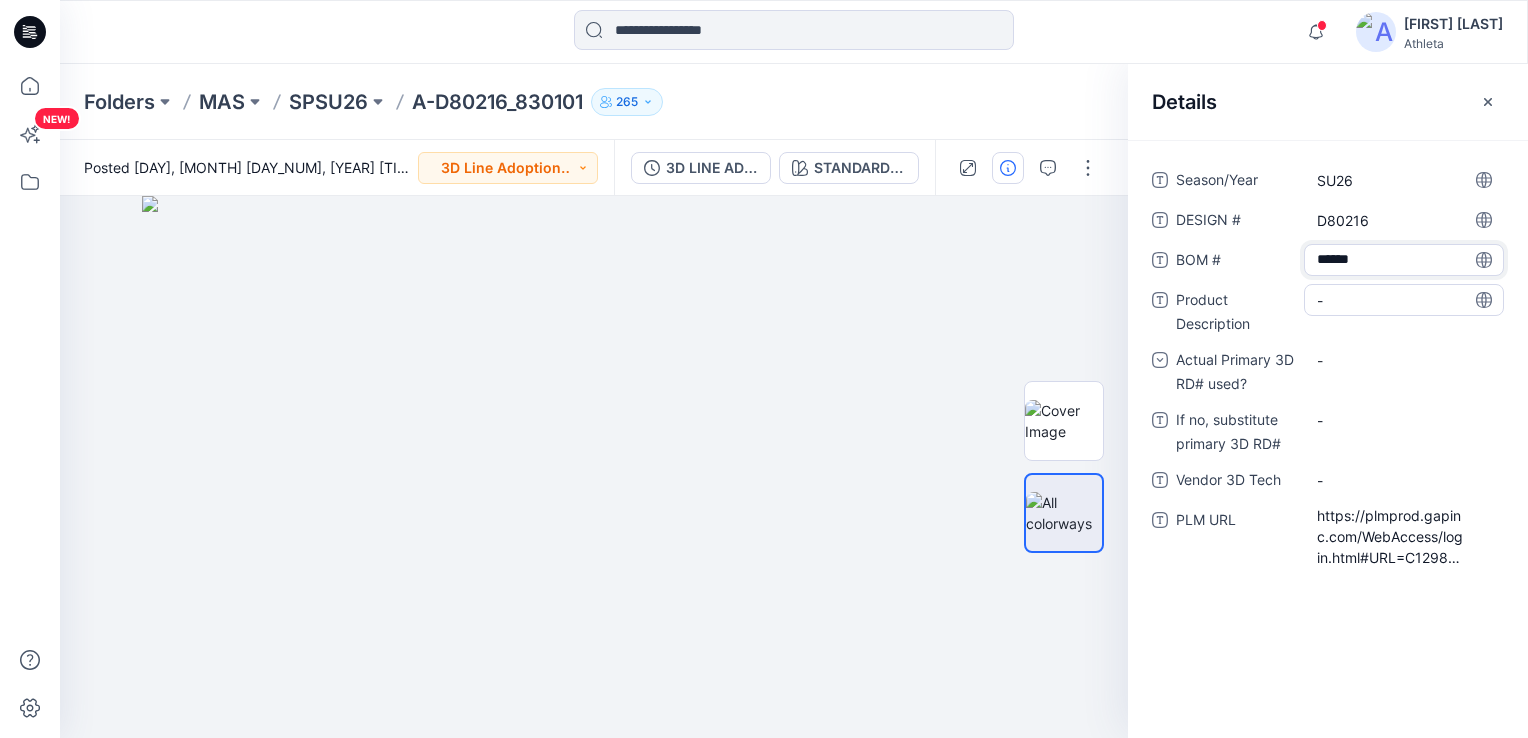 click on "-" at bounding box center (1404, 300) 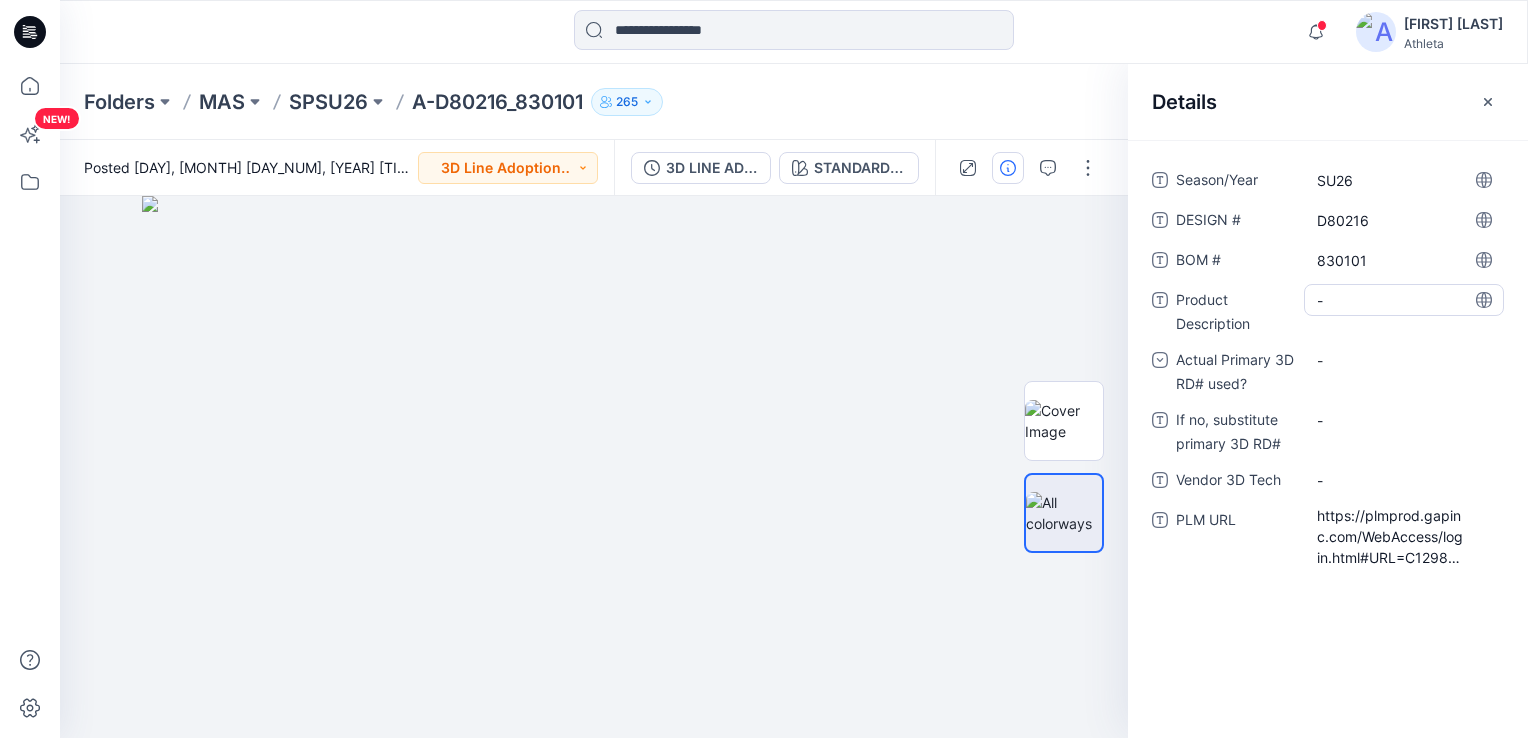 click on "-" at bounding box center (1404, 300) 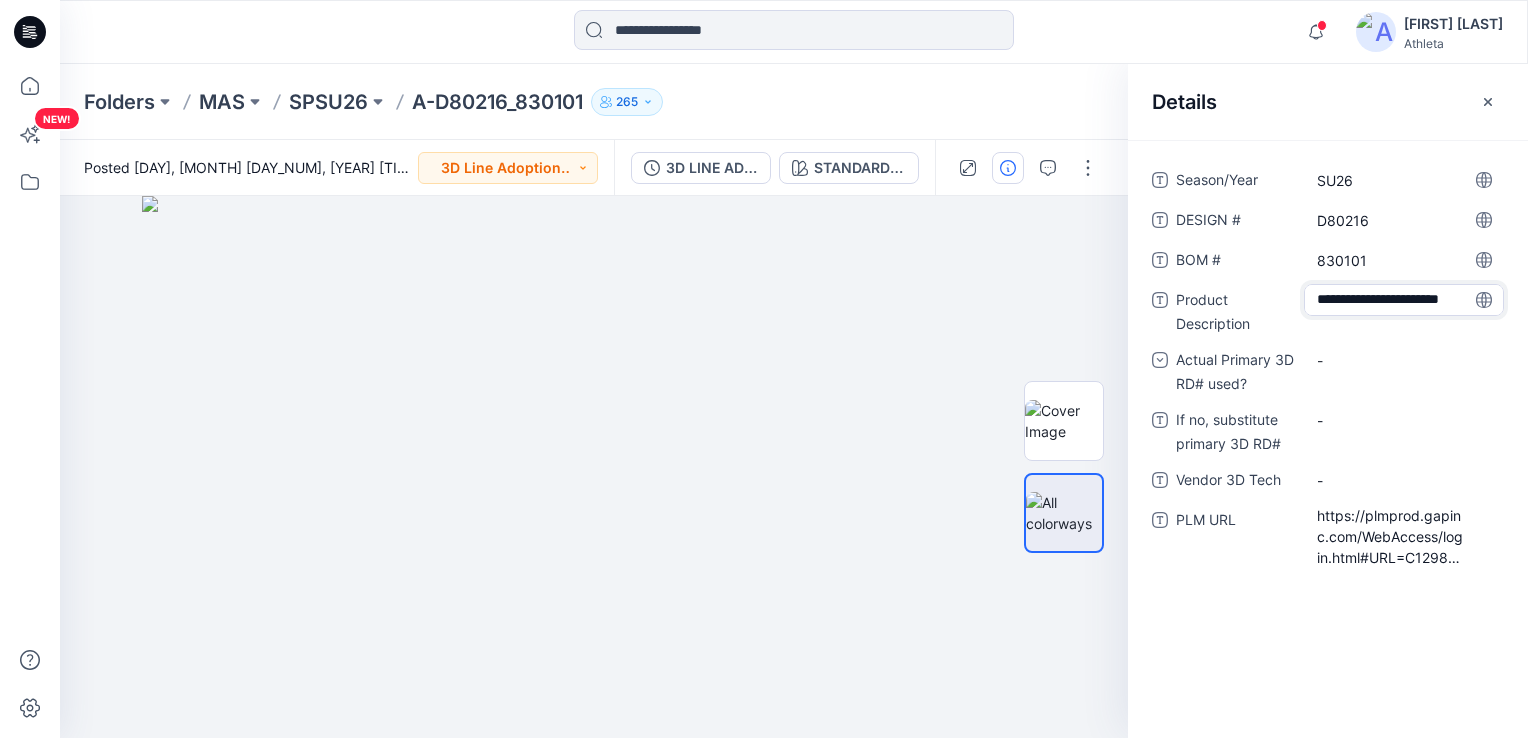scroll, scrollTop: 34, scrollLeft: 0, axis: vertical 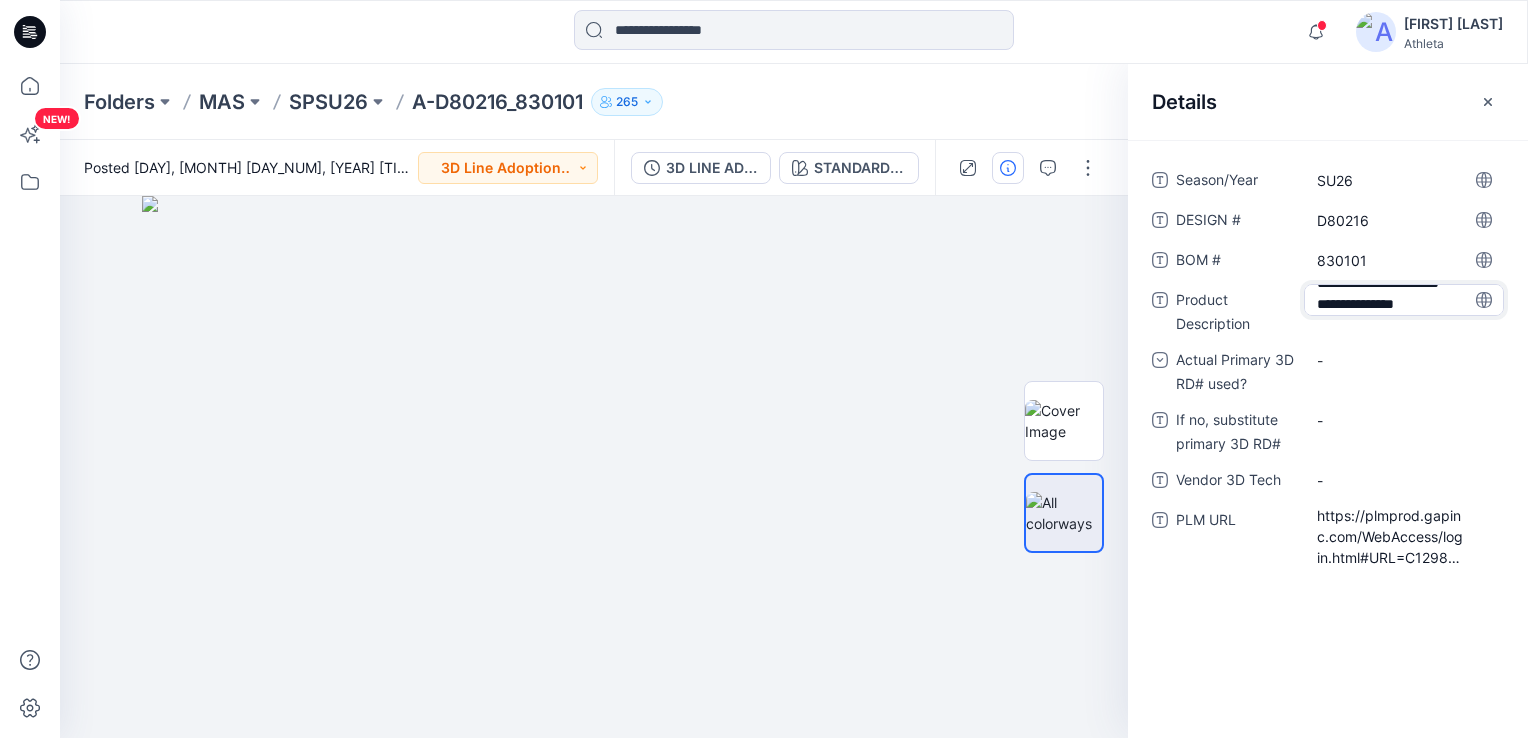 drag, startPoint x: 1368, startPoint y: 303, endPoint x: 1349, endPoint y: 310, distance: 20.248457 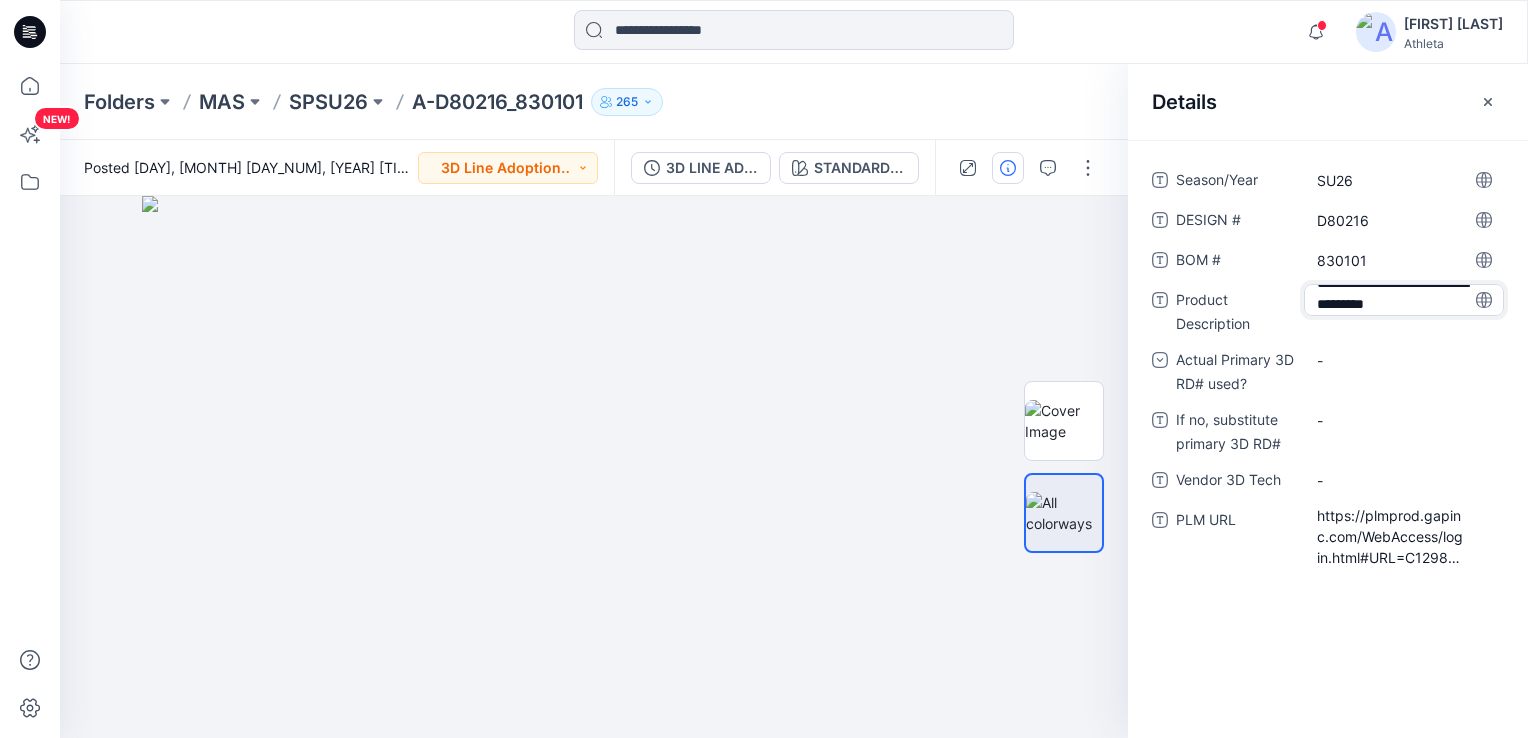 type on "**********" 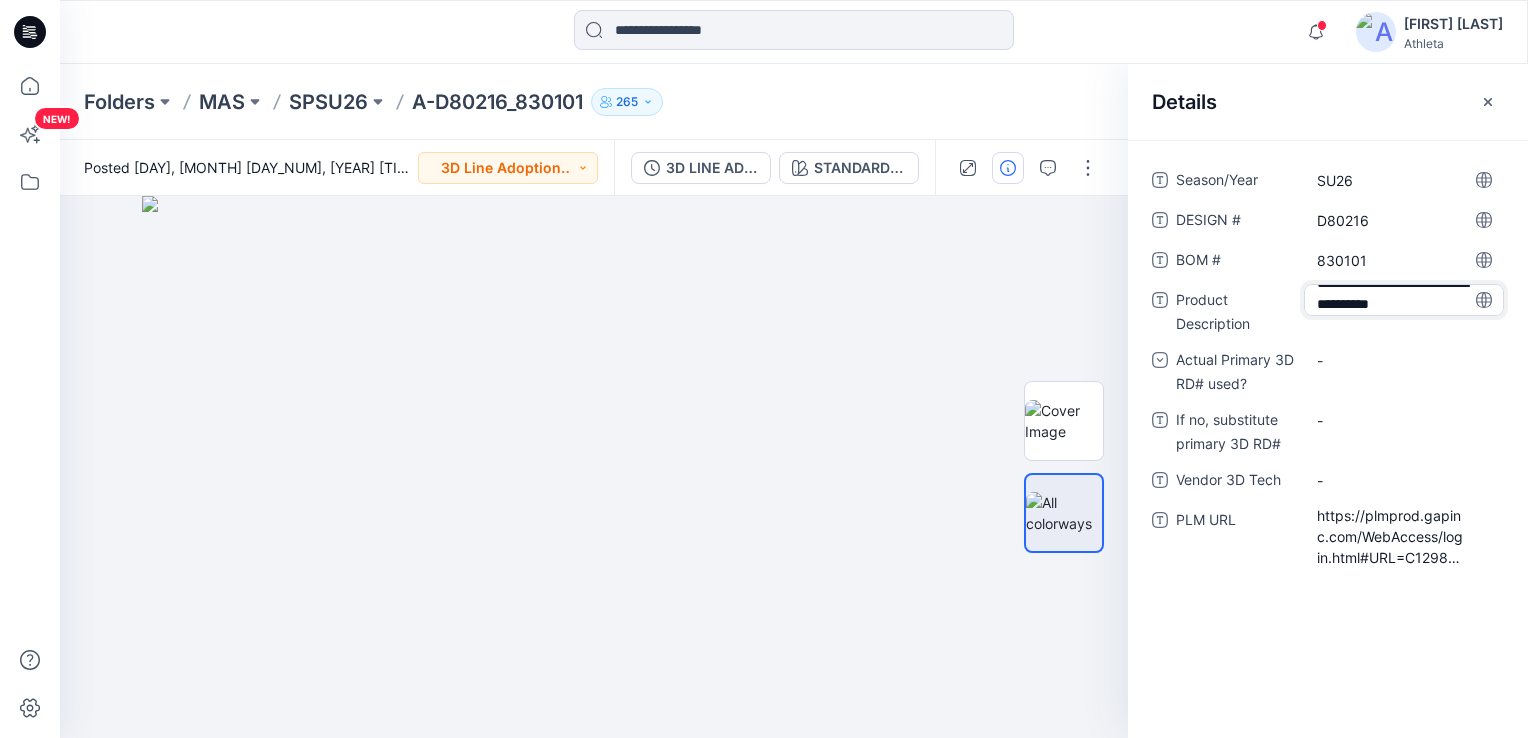 scroll, scrollTop: 36, scrollLeft: 0, axis: vertical 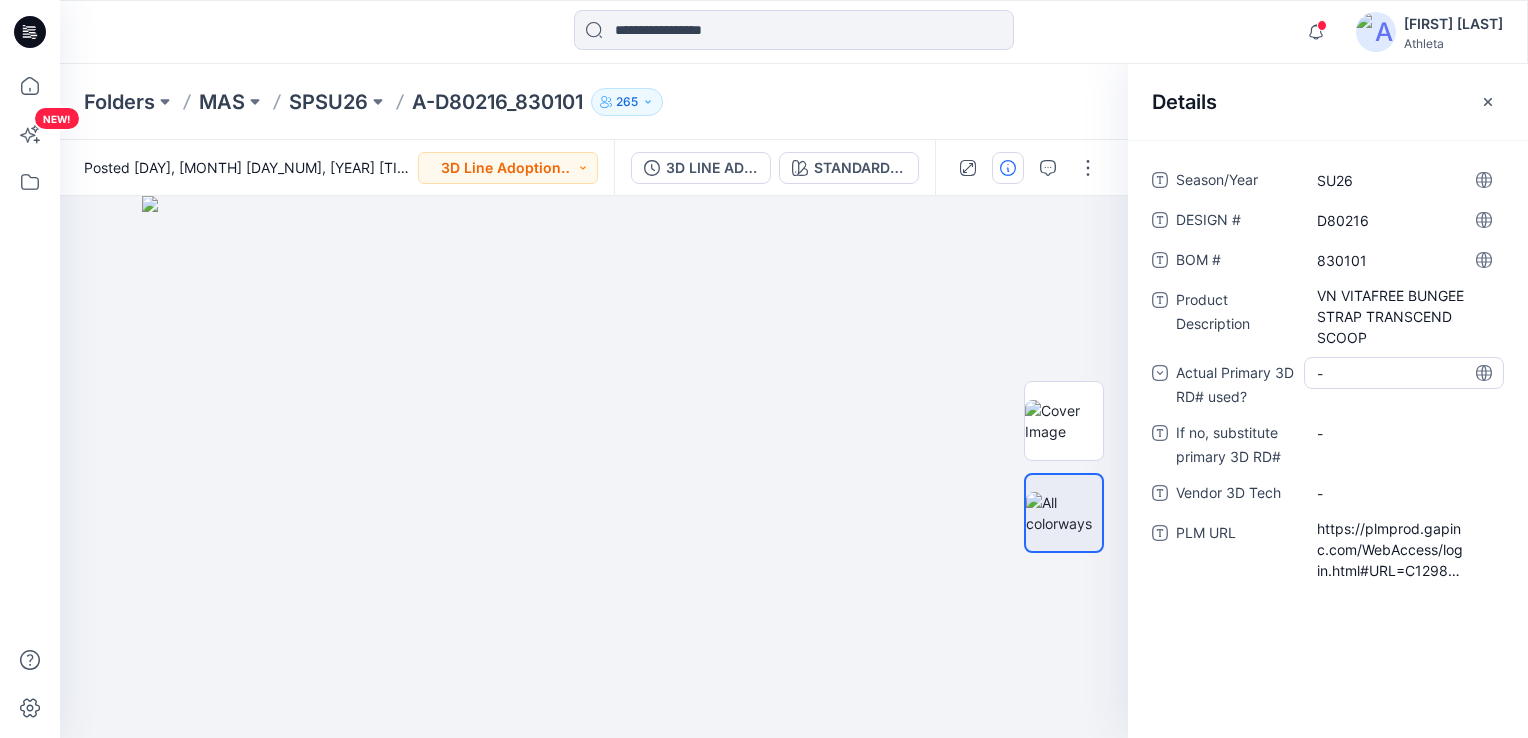 click on "-" at bounding box center [1332, 373] 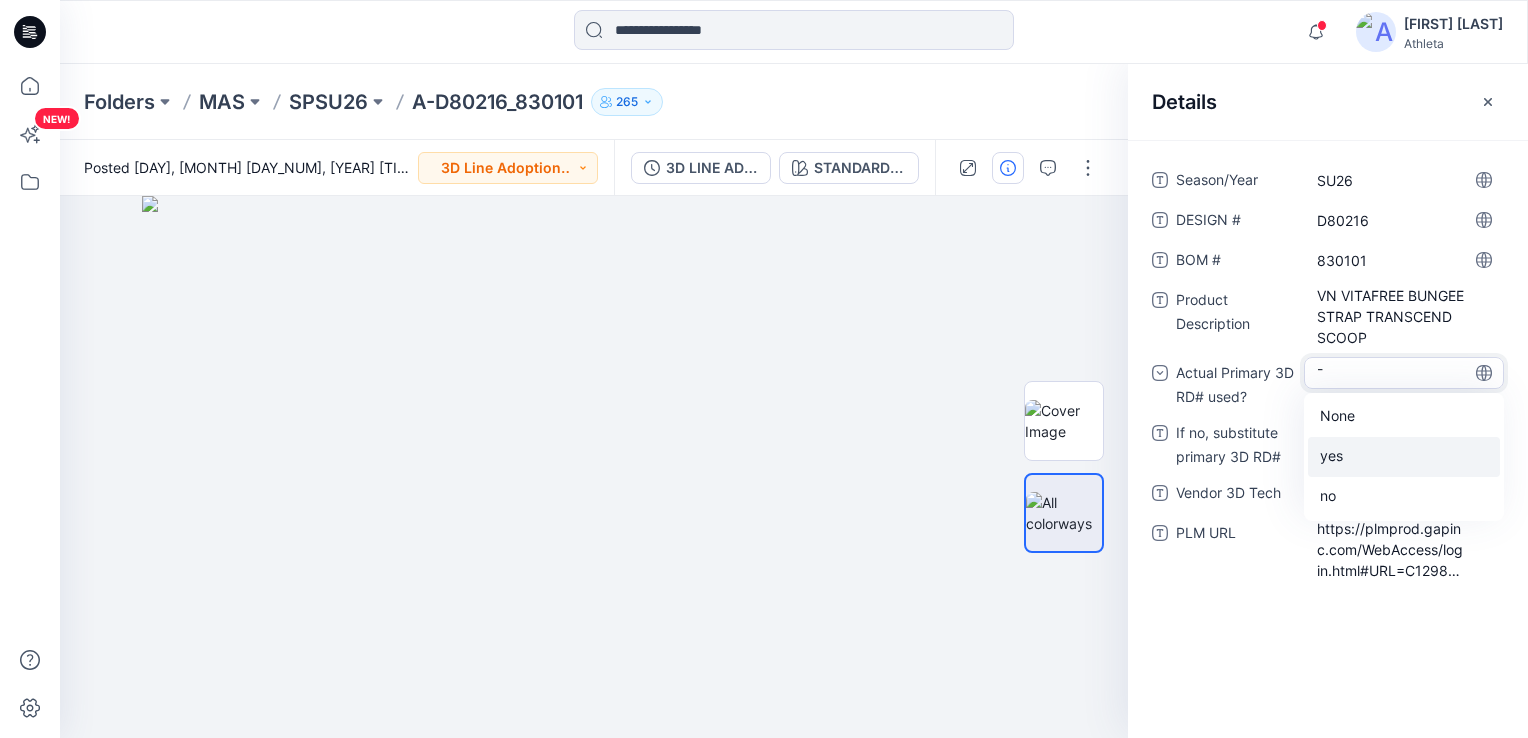 click on "yes" at bounding box center (1404, 457) 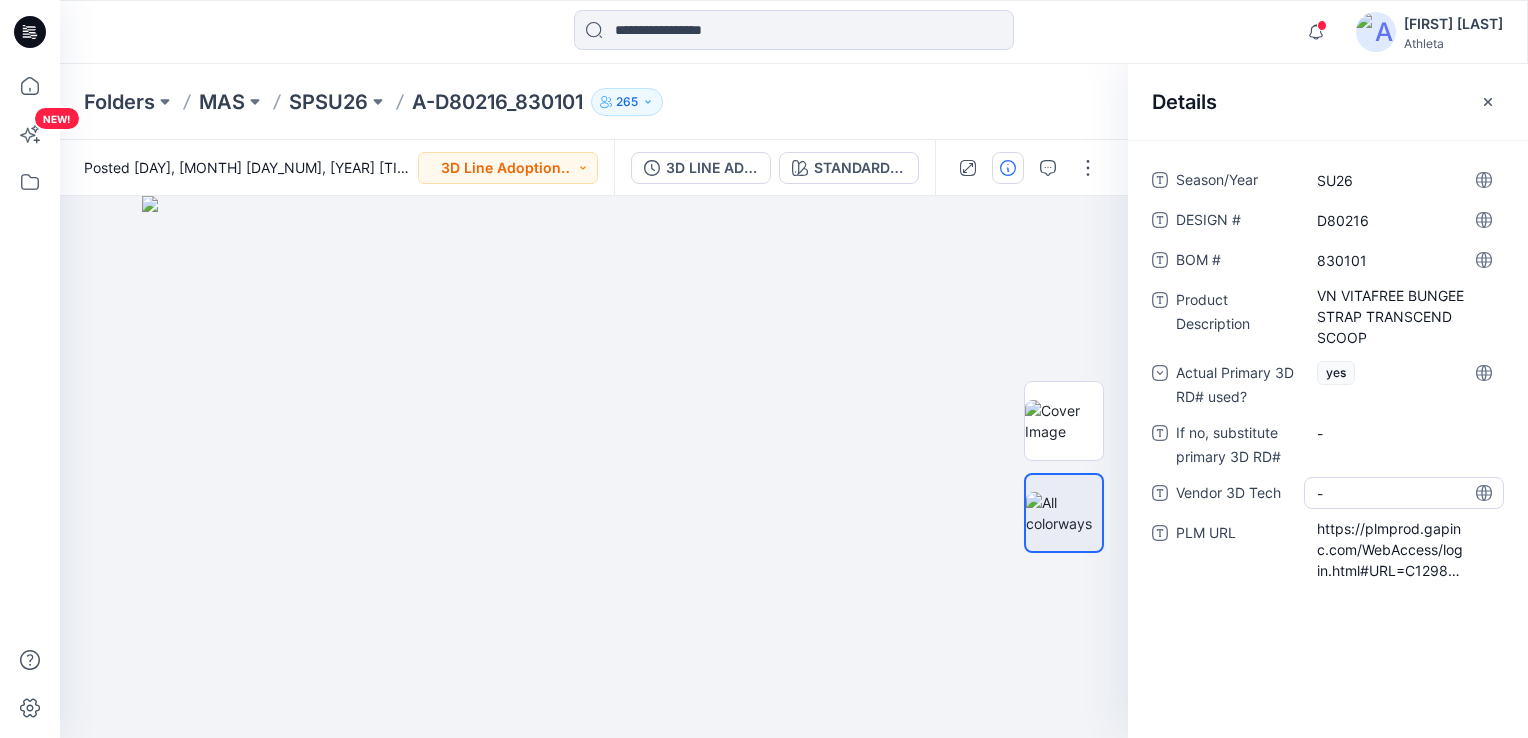click on "-" at bounding box center [1404, 493] 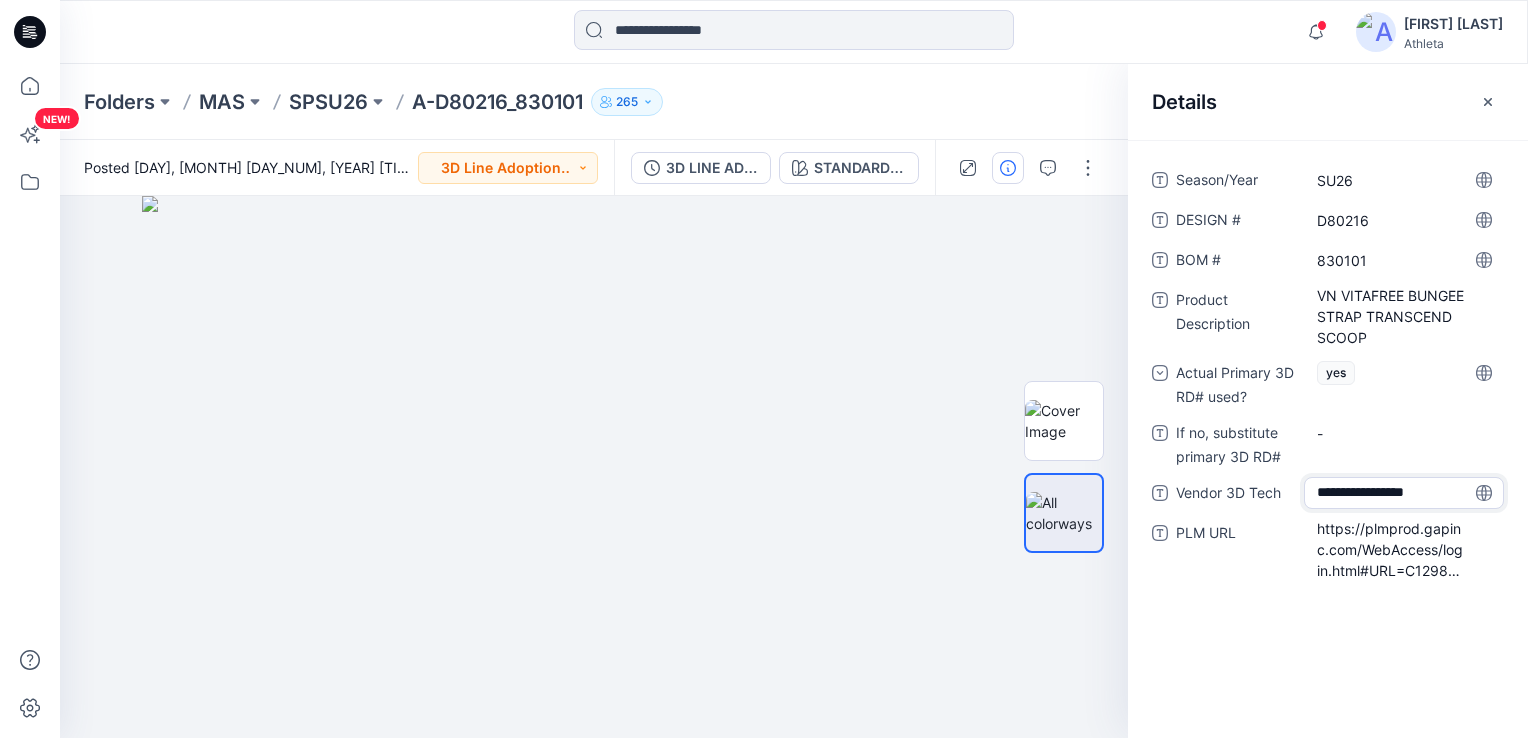 type on "**********" 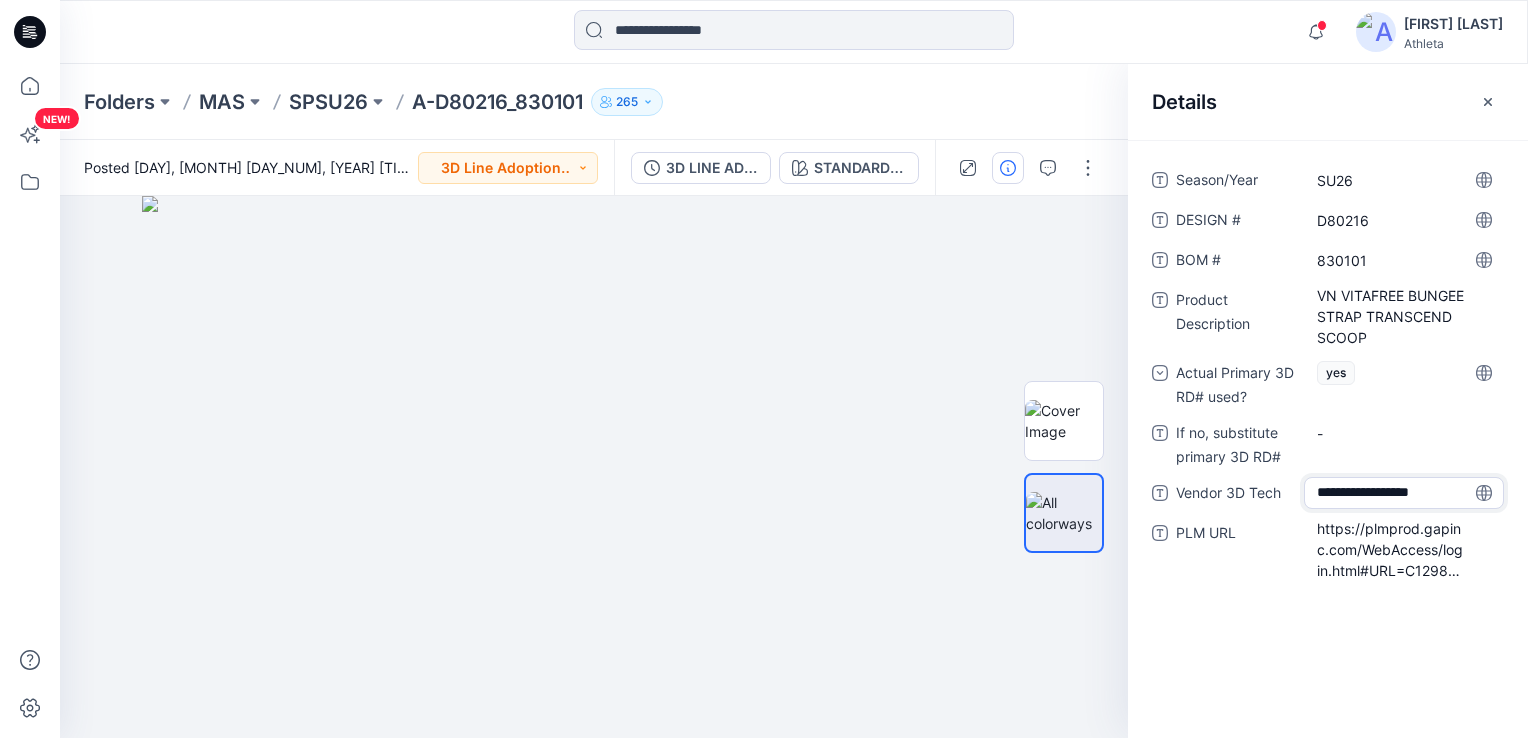 scroll, scrollTop: 13, scrollLeft: 0, axis: vertical 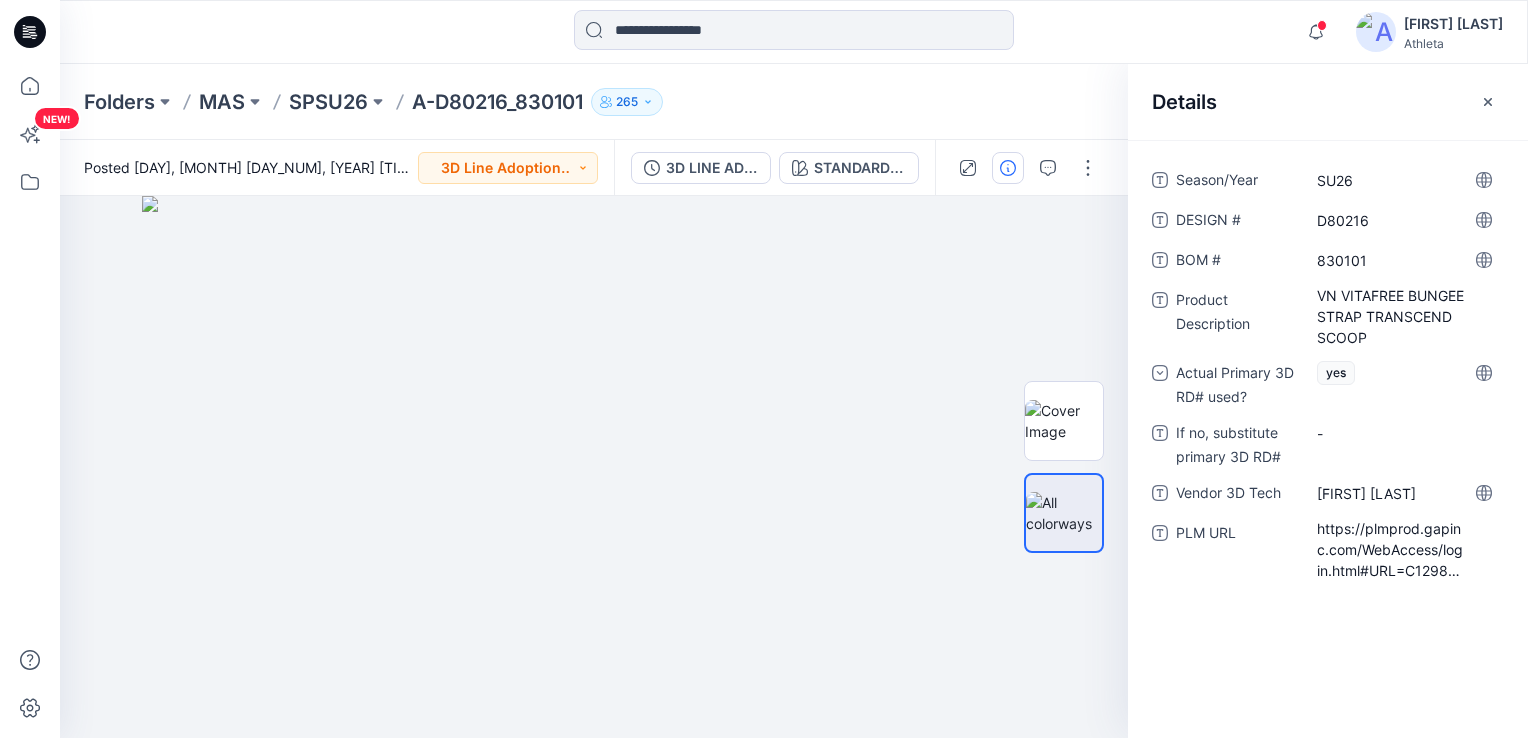 click on "Season/Year SU26 DESIGN # D80216 BOM # 830101 Product Description VN VITAFREE BUNGEE STRAP TRANSCEND SCOOP Actual Primary 3D RD# used? yes If no, substitute primary 3D RD# - Vendor 3D Tech MALSHA JAYAWARDANA PLM URL https://plmprod.gapinc.com/WebAccess/login.html#URL=C129839938" at bounding box center [1328, 439] 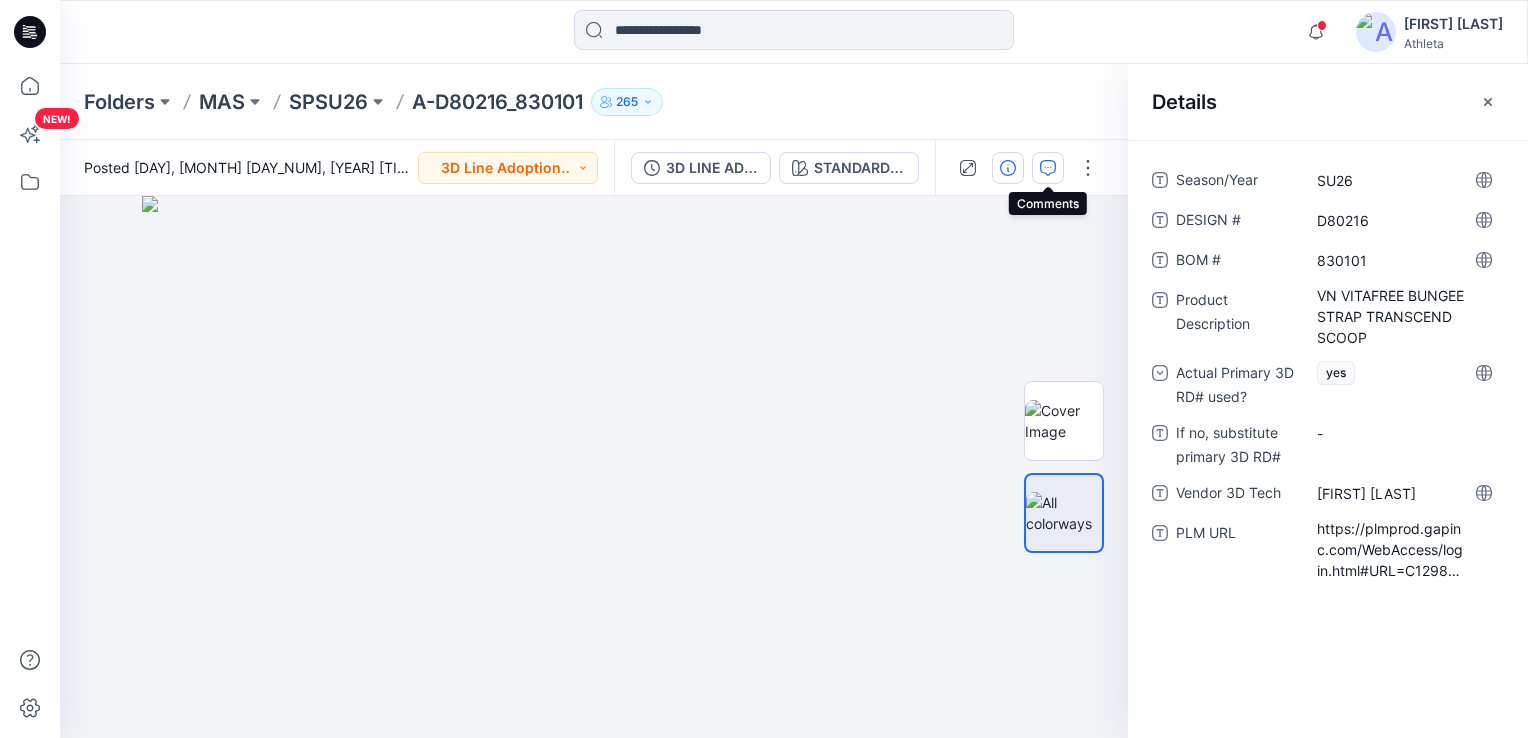 click 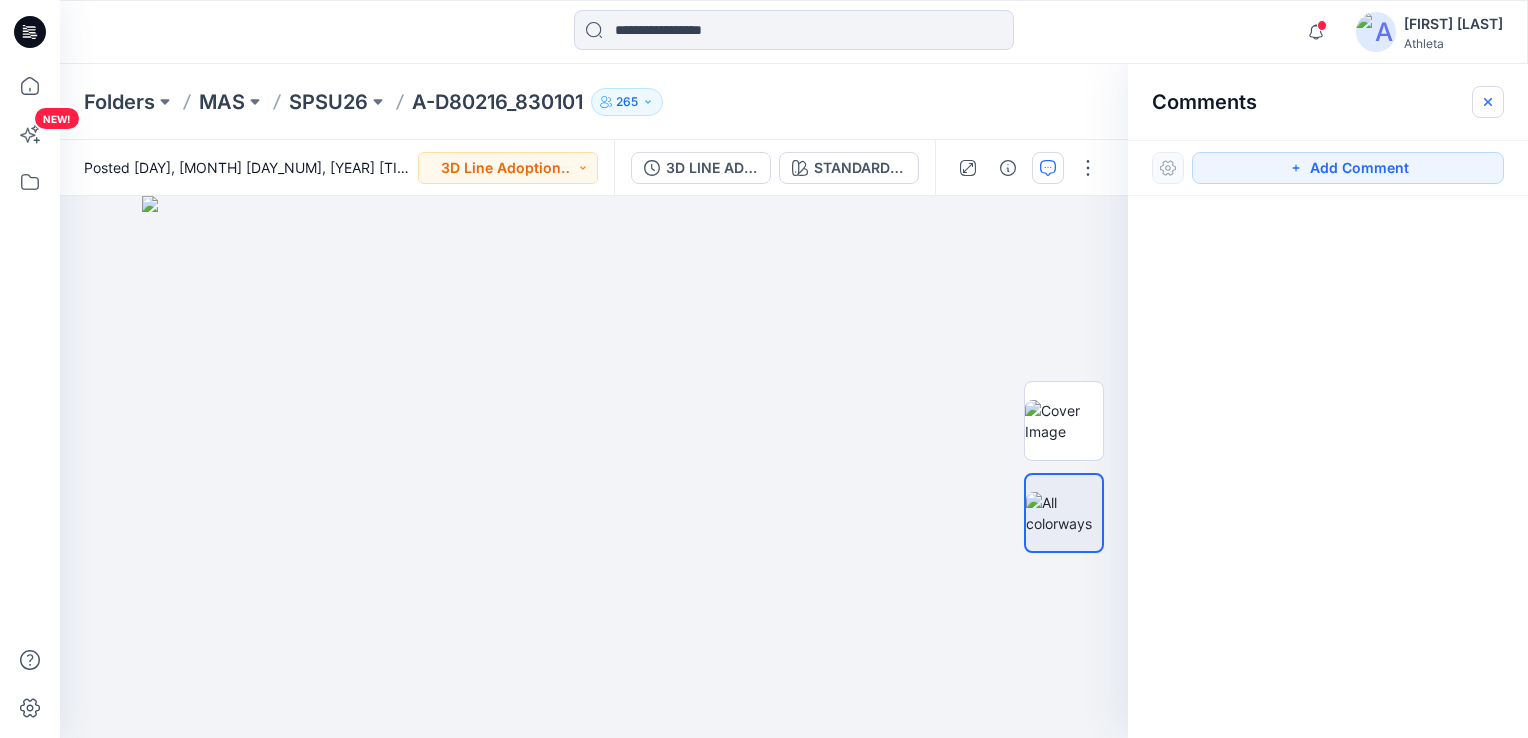 click 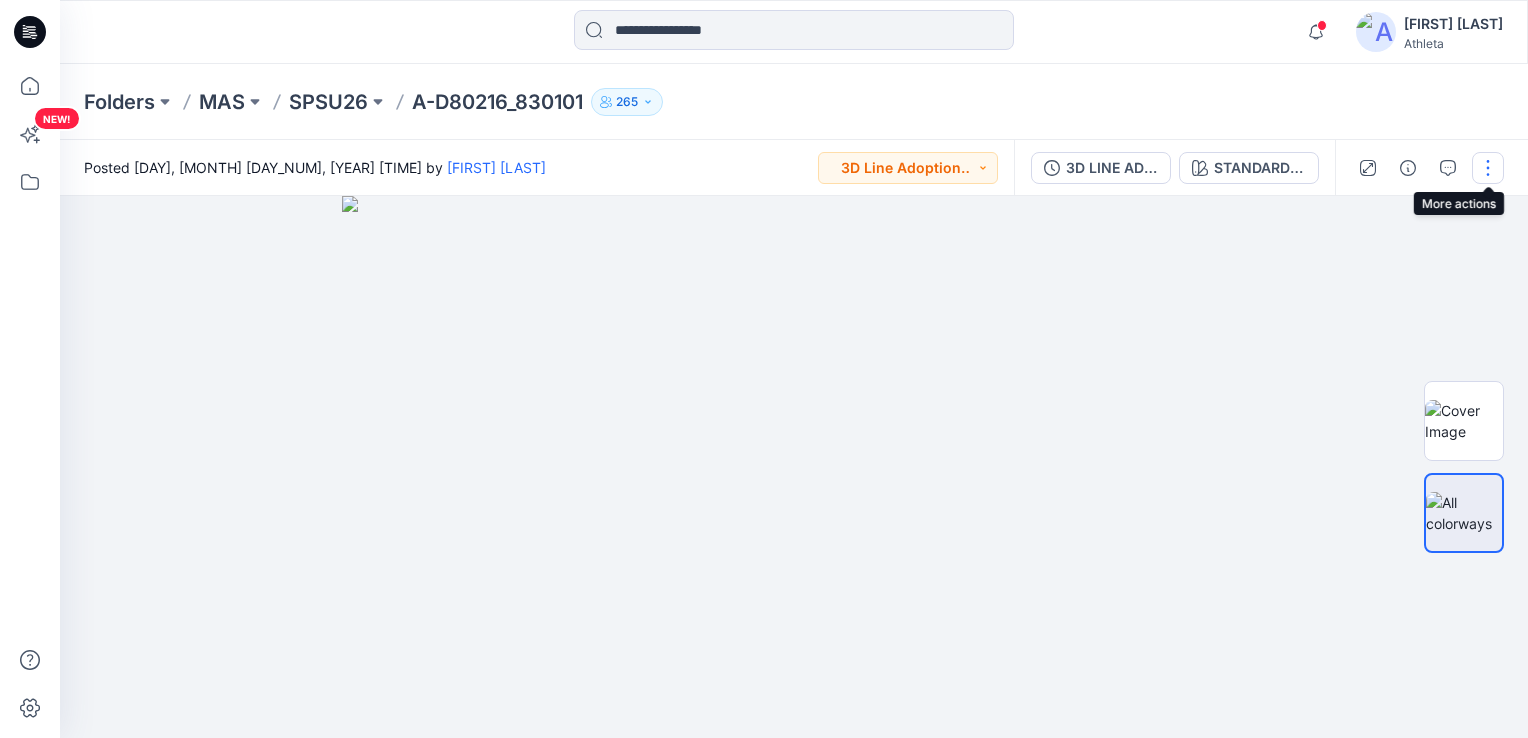 click at bounding box center [1488, 168] 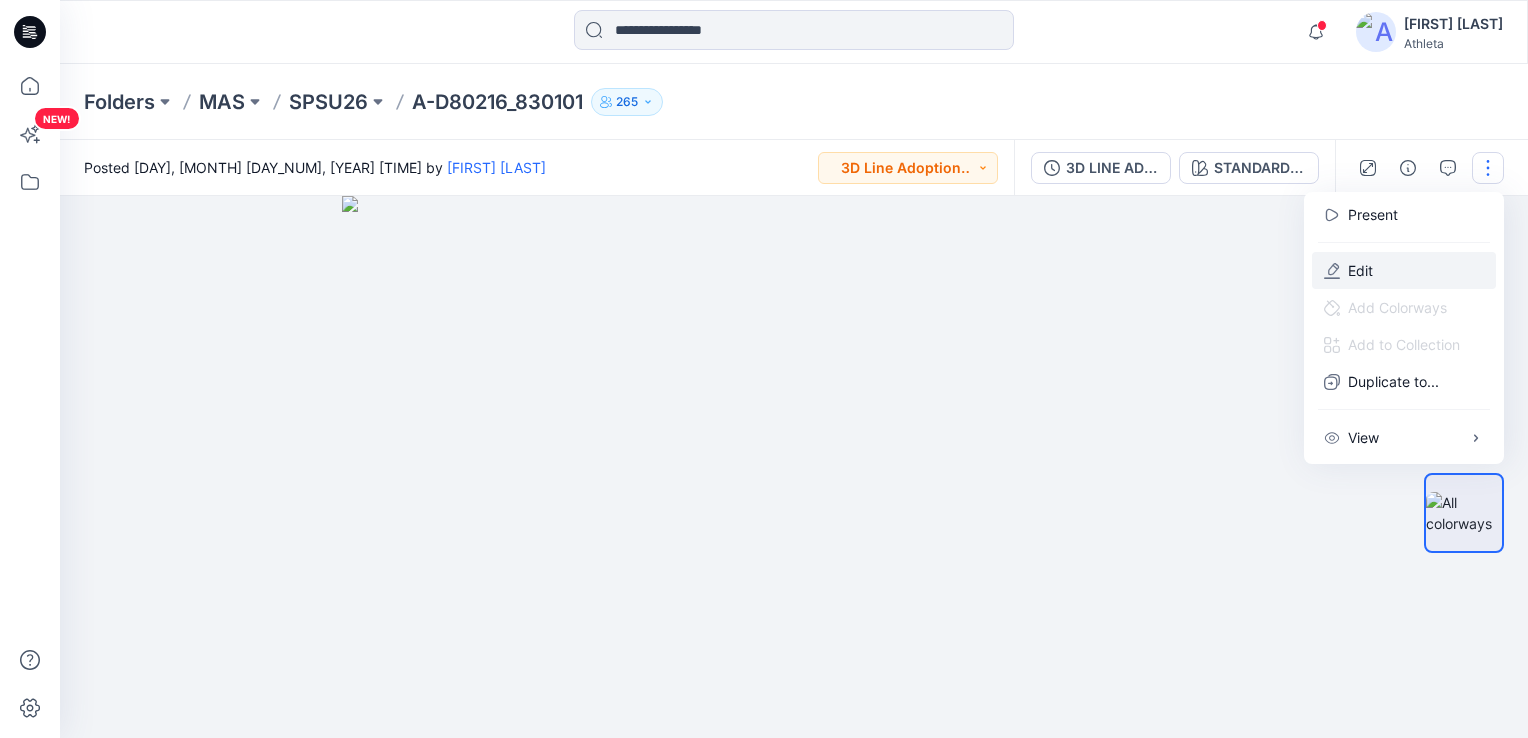 click on "Edit" at bounding box center (1404, 270) 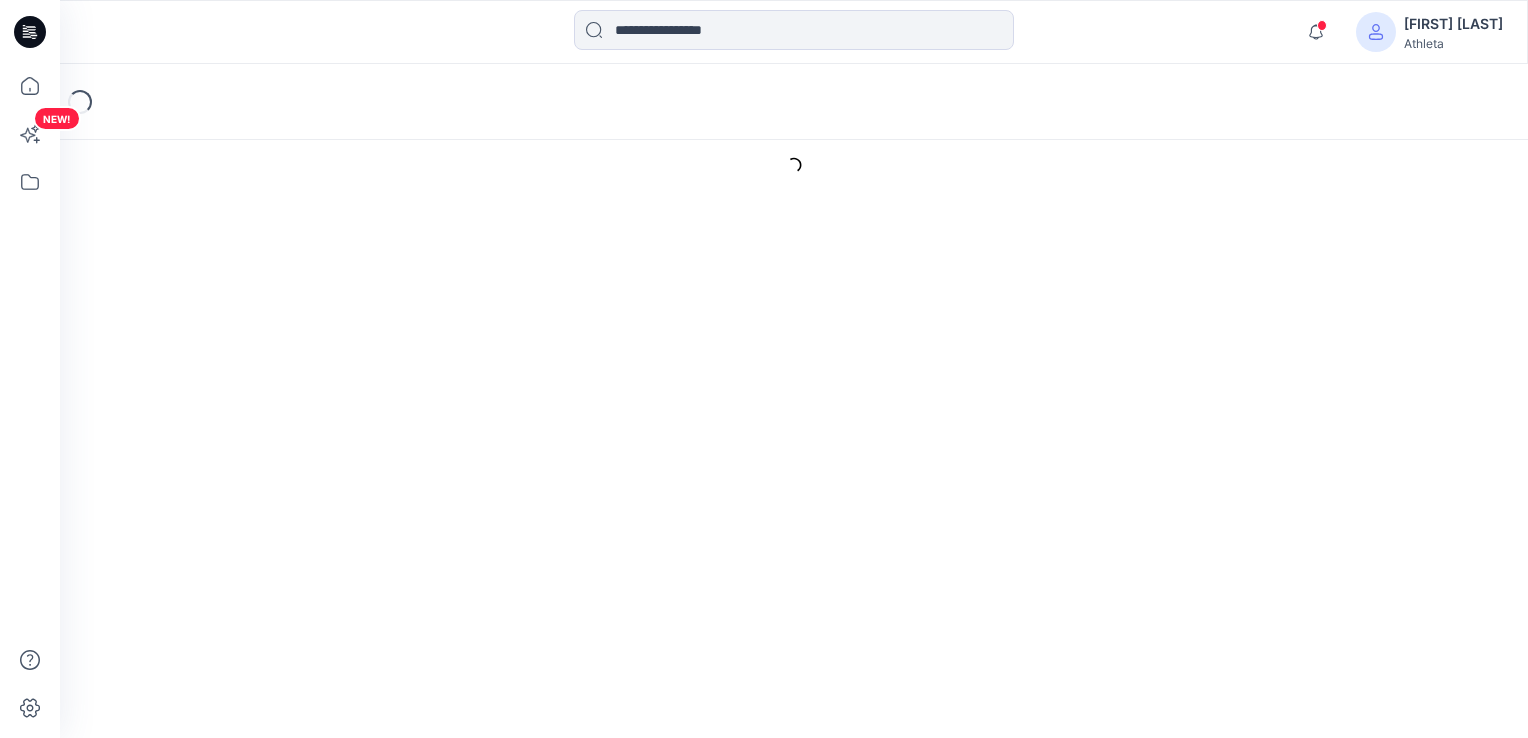 scroll, scrollTop: 0, scrollLeft: 0, axis: both 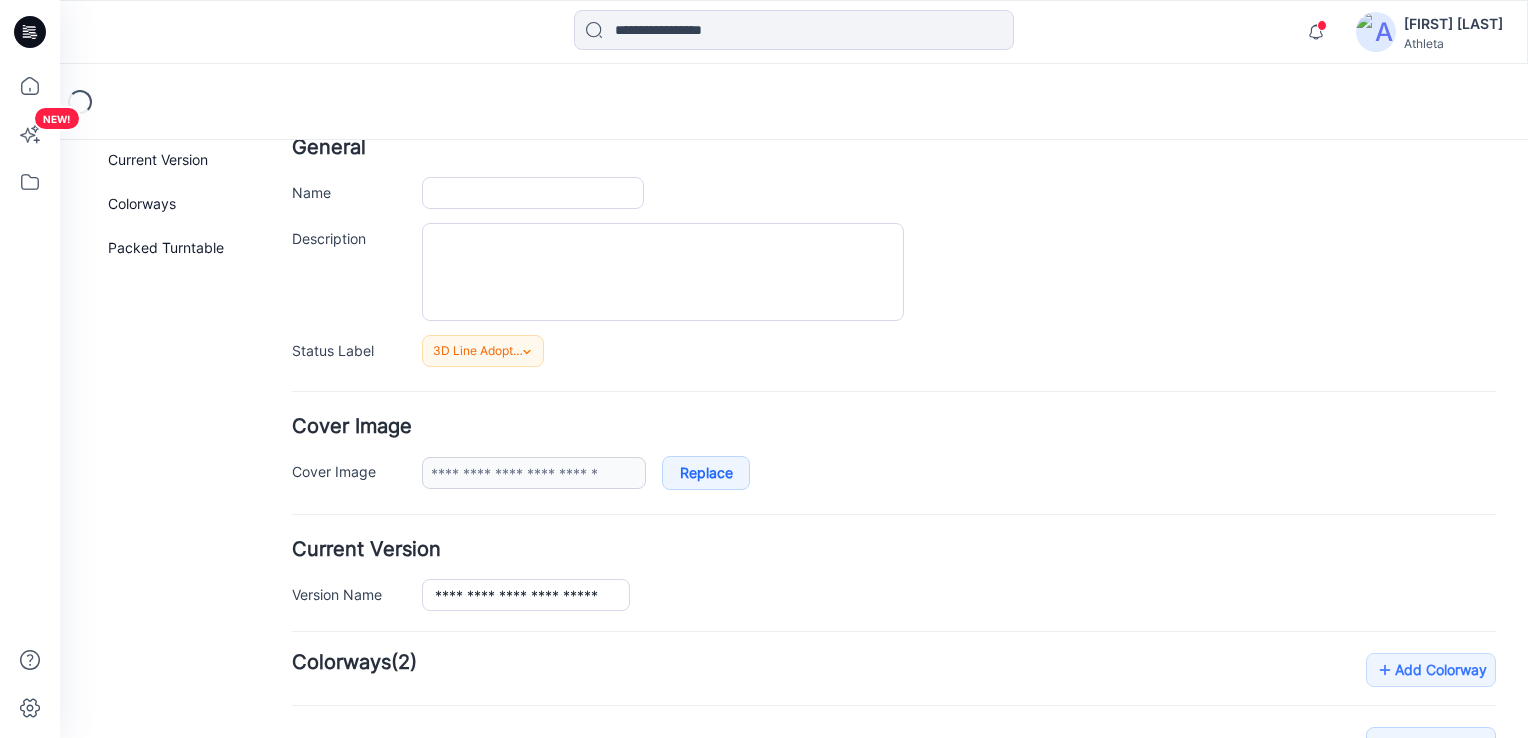 type on "**********" 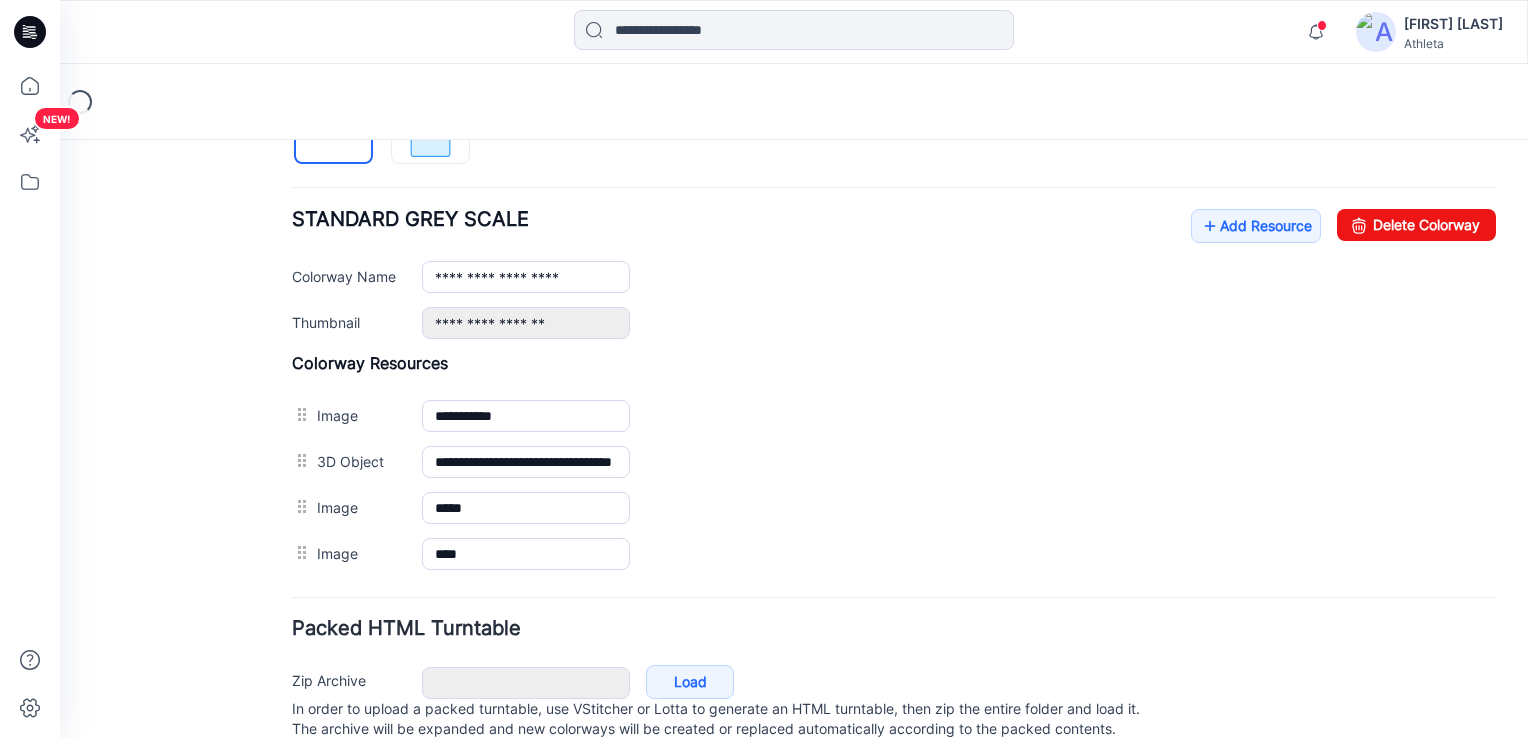scroll, scrollTop: 794, scrollLeft: 0, axis: vertical 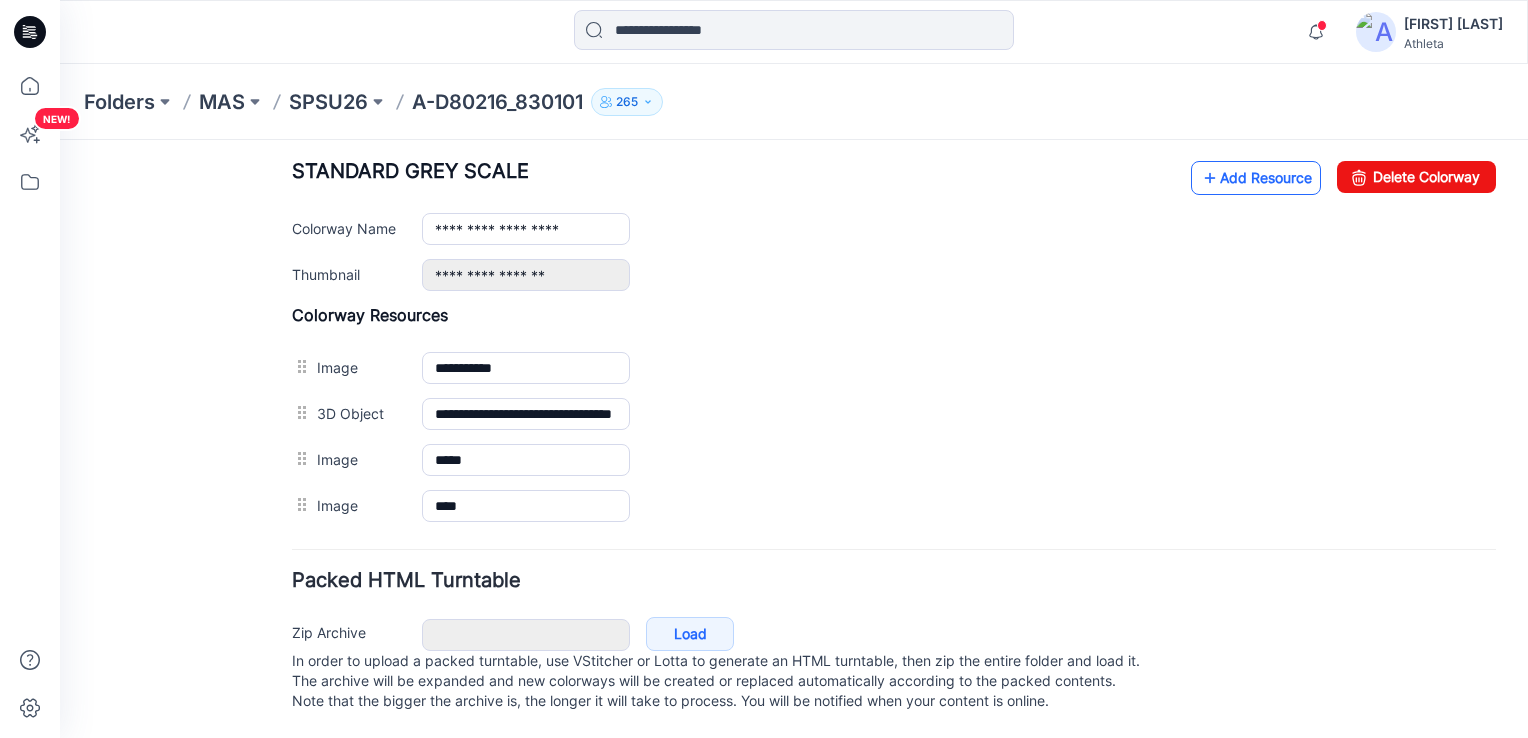 click at bounding box center [1210, 178] 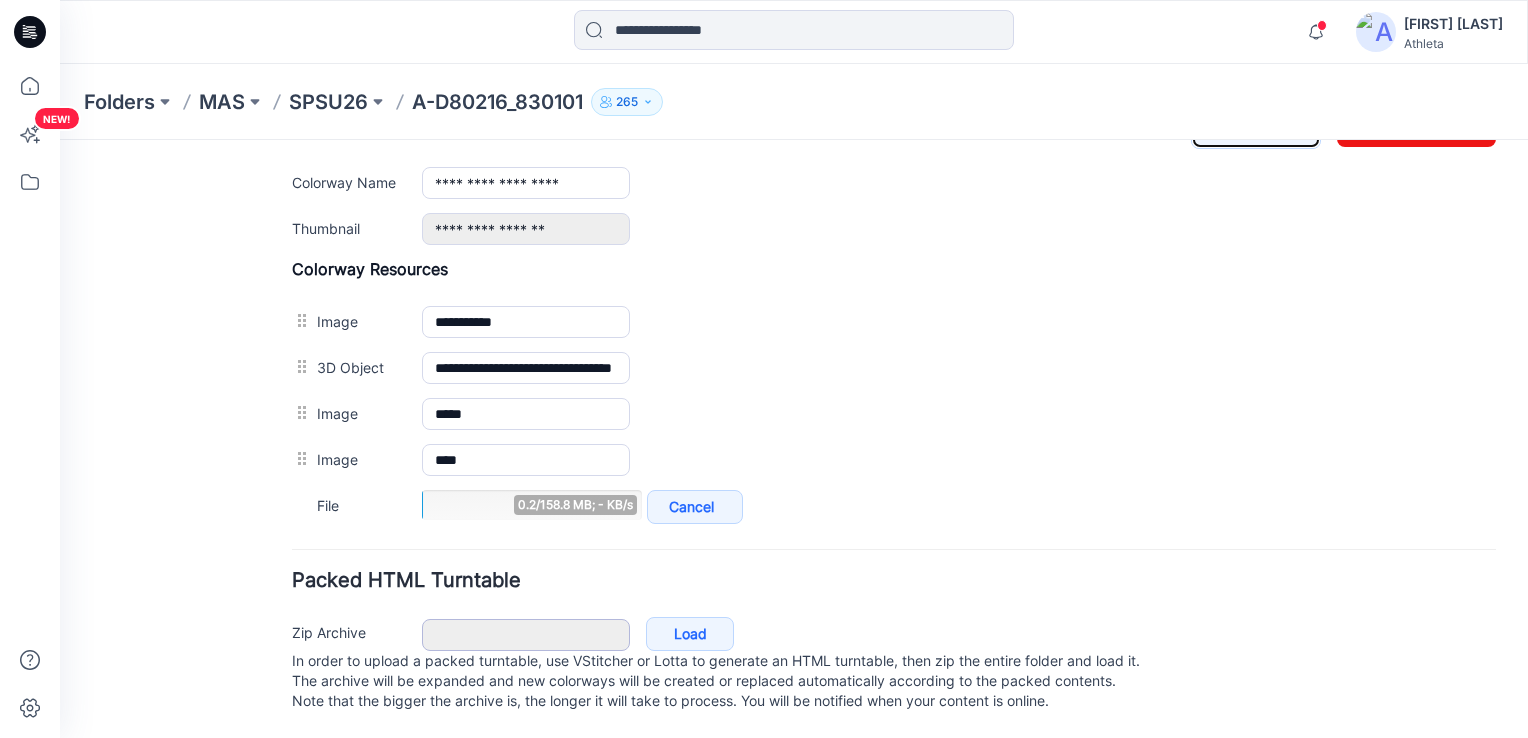 scroll, scrollTop: 840, scrollLeft: 0, axis: vertical 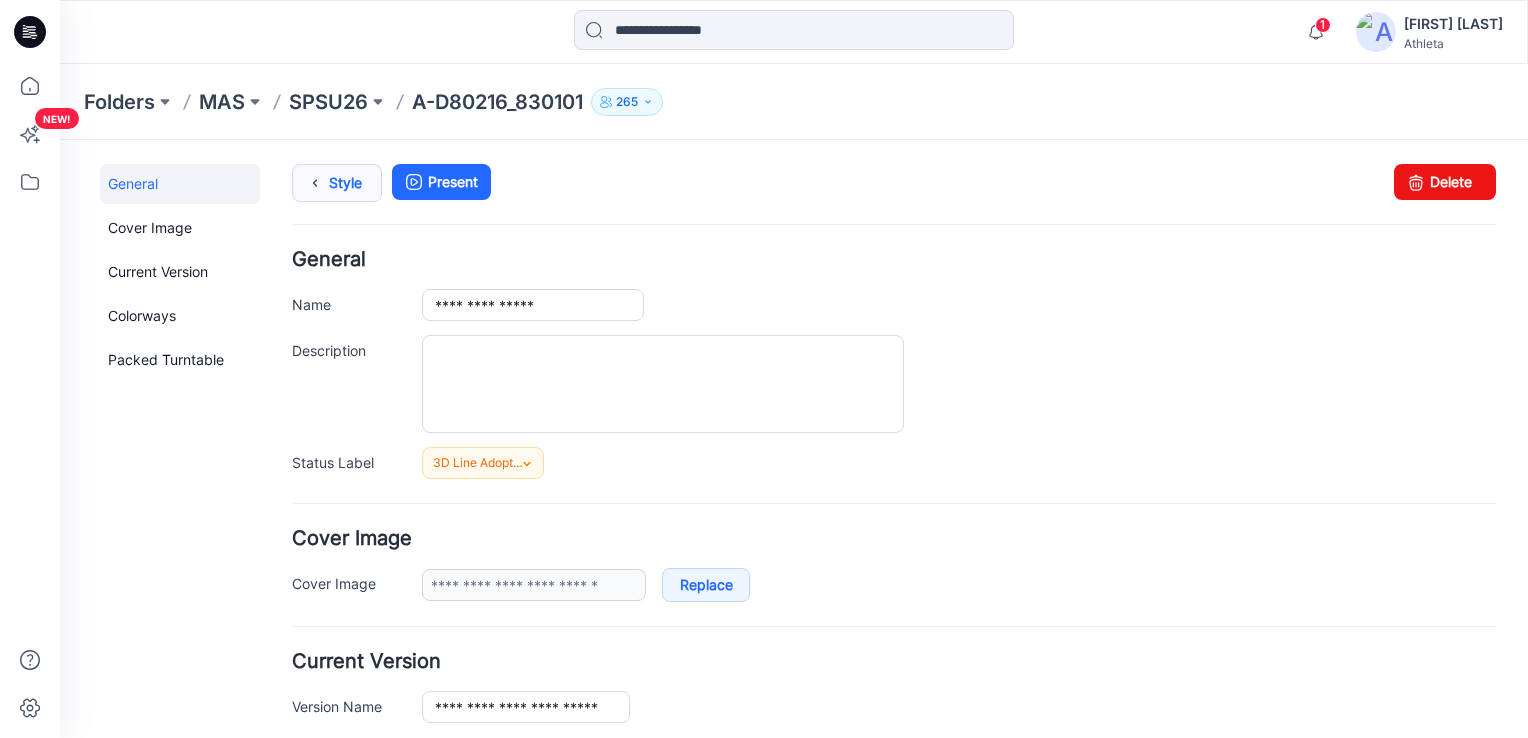 click on "Style" at bounding box center (337, 183) 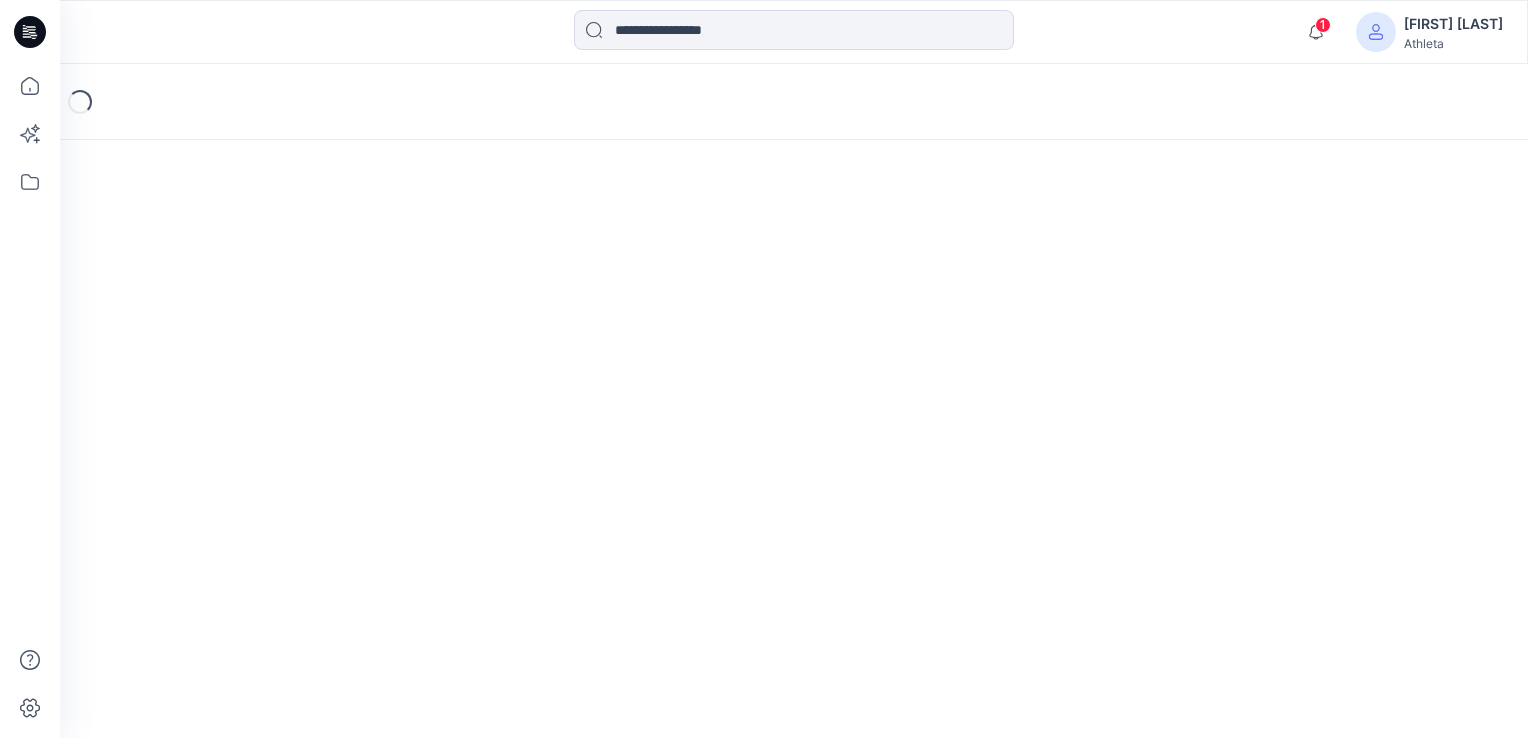 scroll, scrollTop: 0, scrollLeft: 0, axis: both 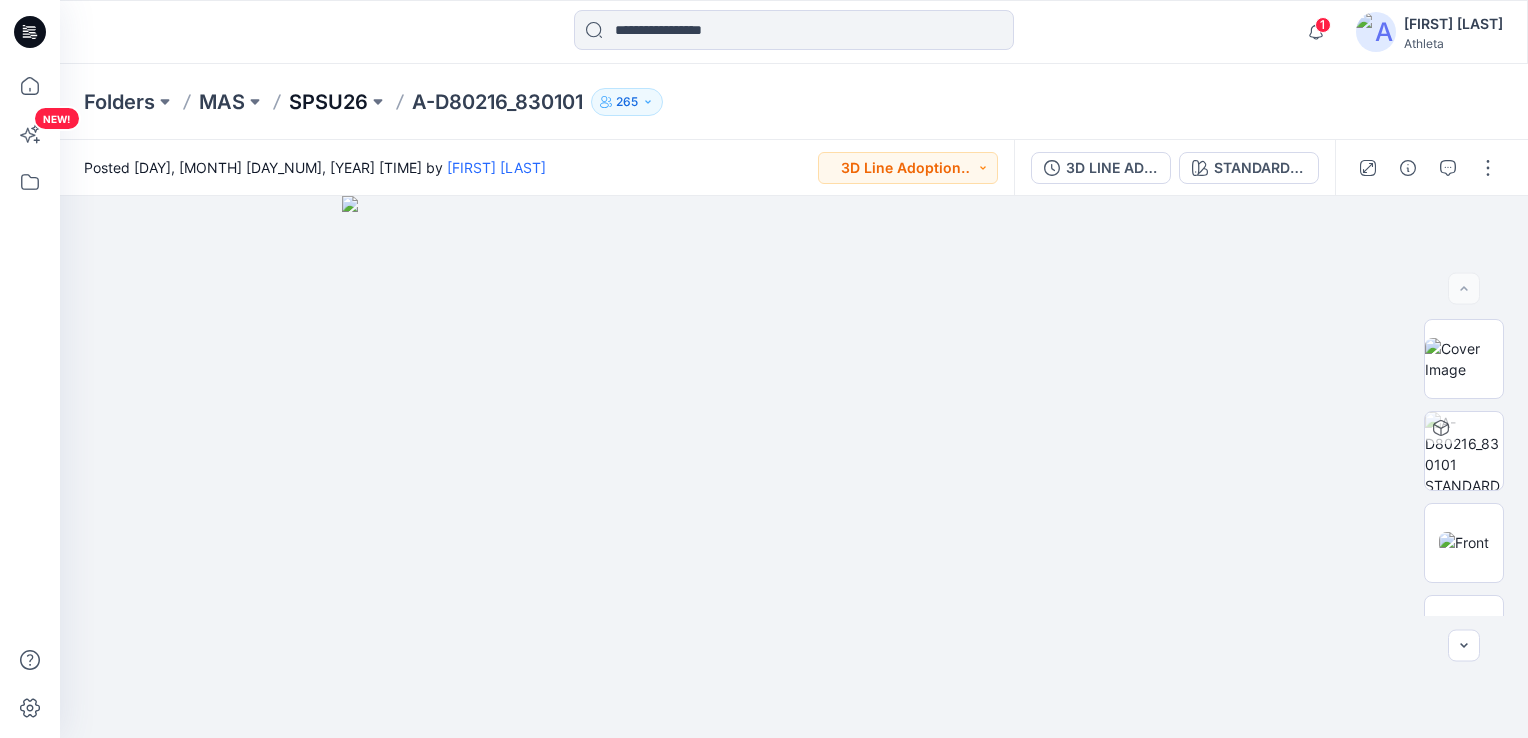 click on "SPSU26" at bounding box center [328, 102] 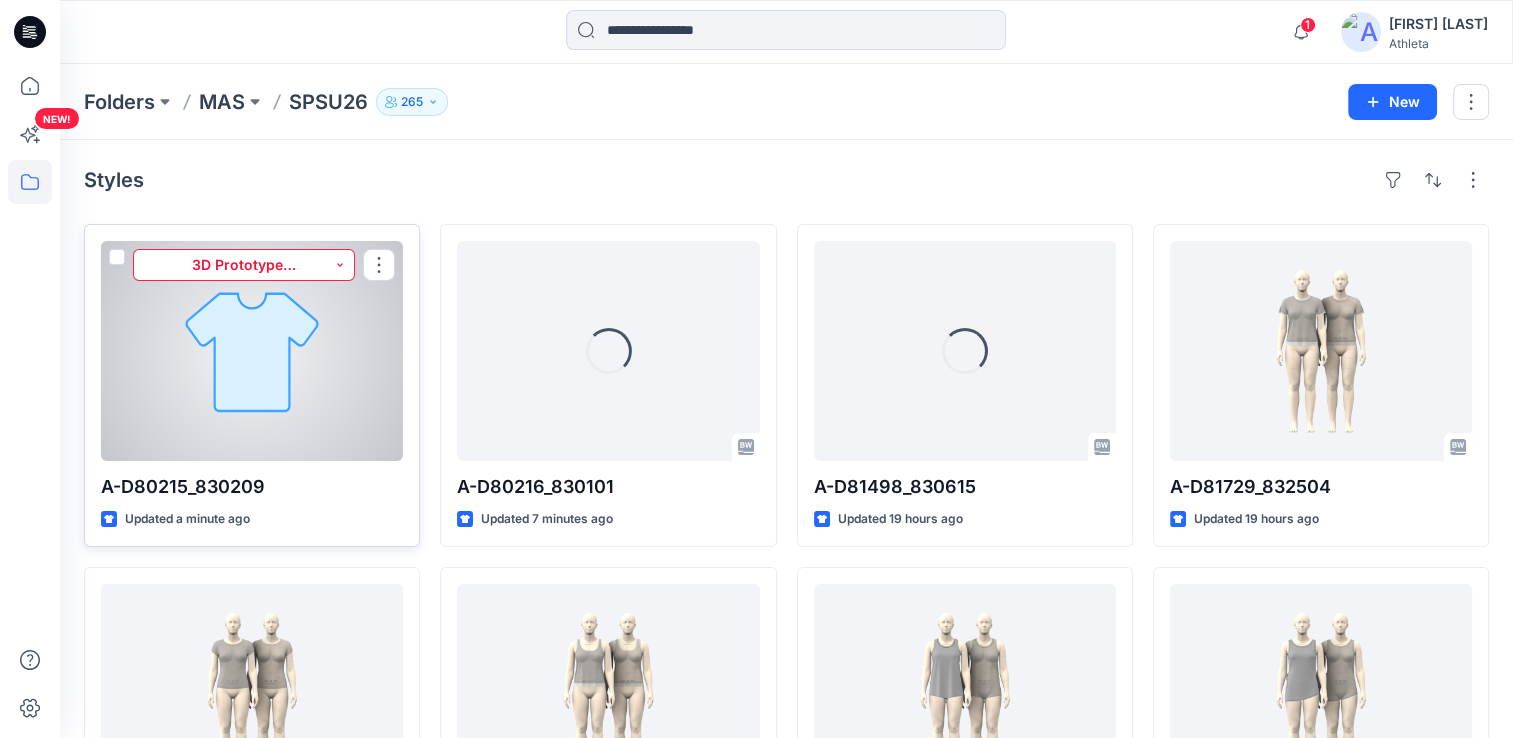 click on "3D Prototype Sample(vendor)" at bounding box center (244, 265) 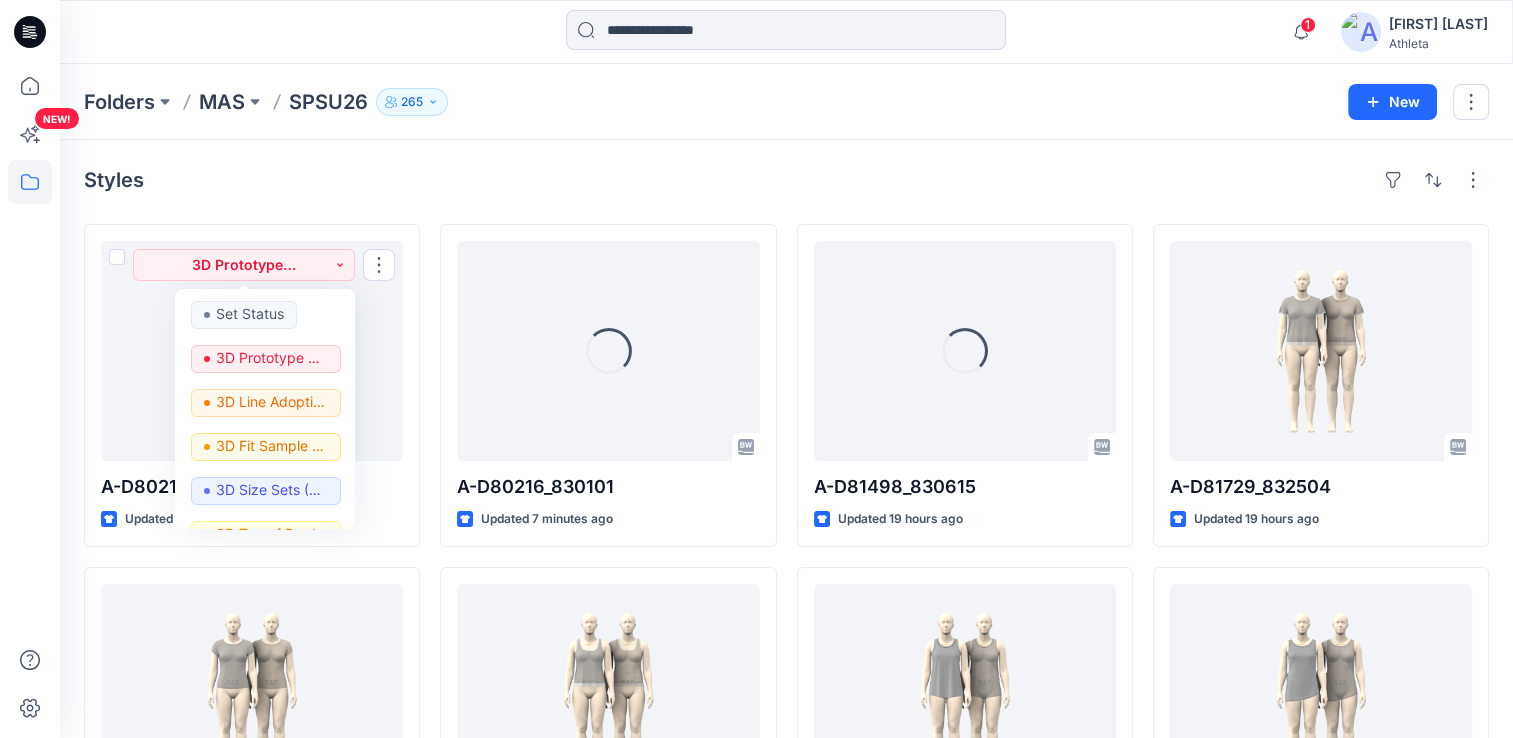 click on "Styles" at bounding box center [786, 180] 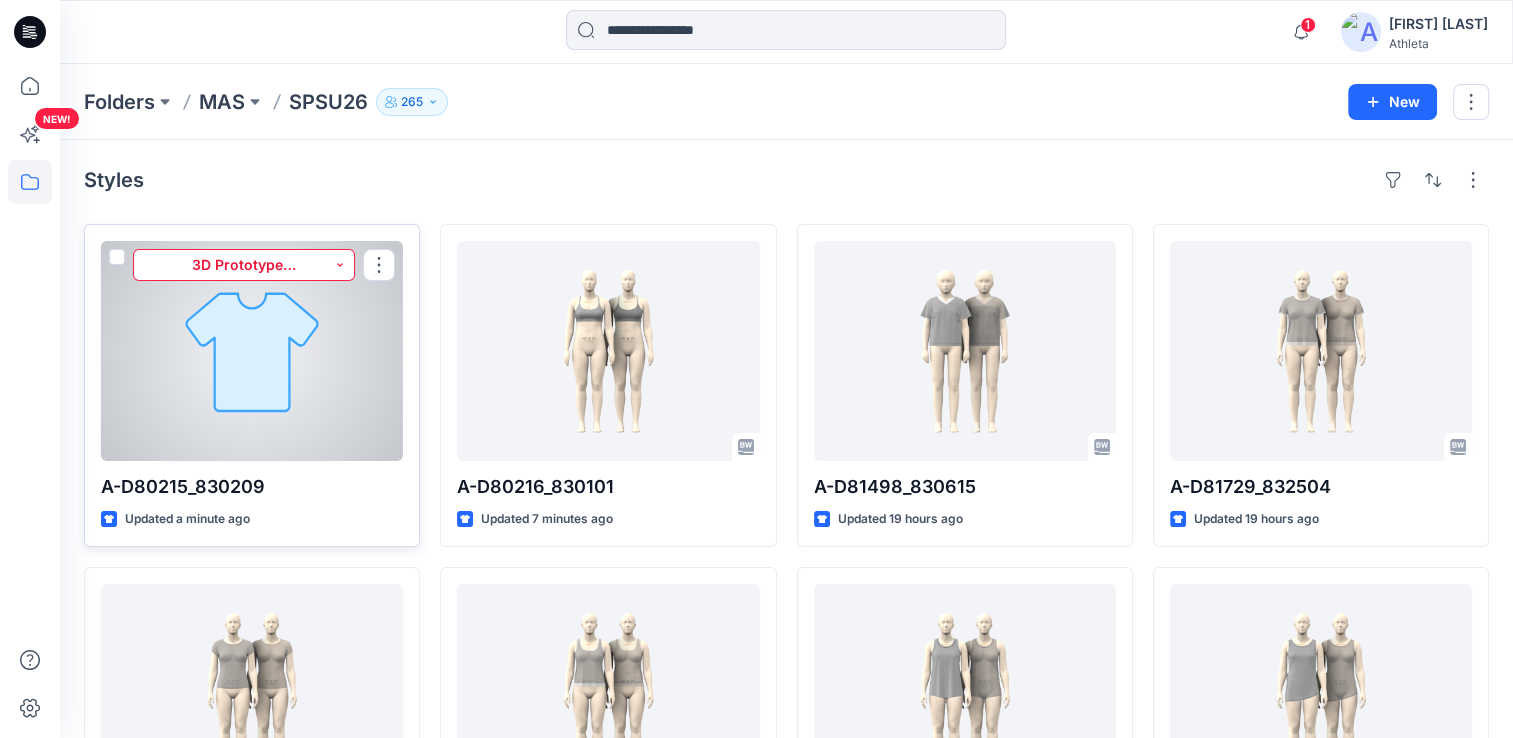 click on "3D Prototype Sample(vendor)" at bounding box center (244, 265) 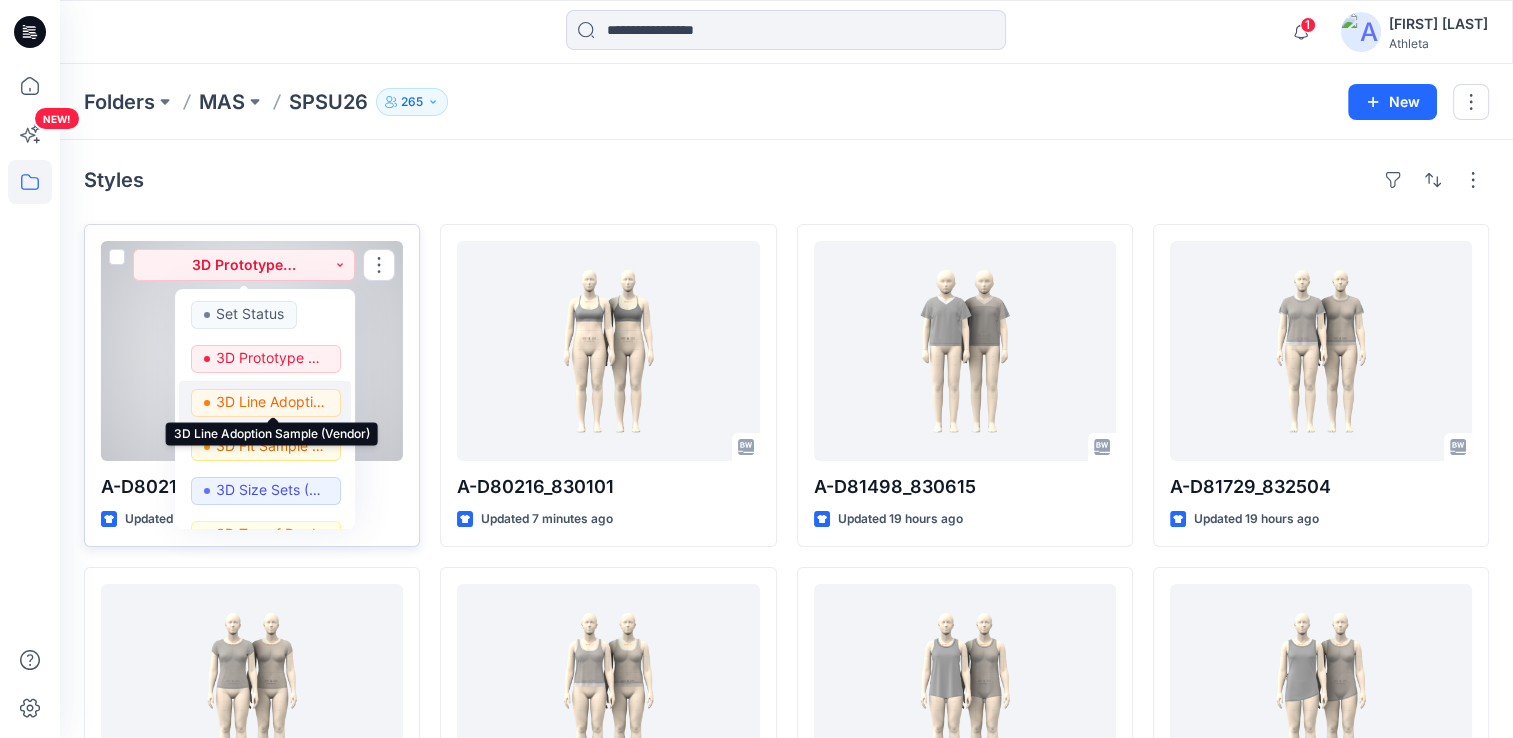 click on "3D Line Adoption Sample (Vendor)" at bounding box center [272, 402] 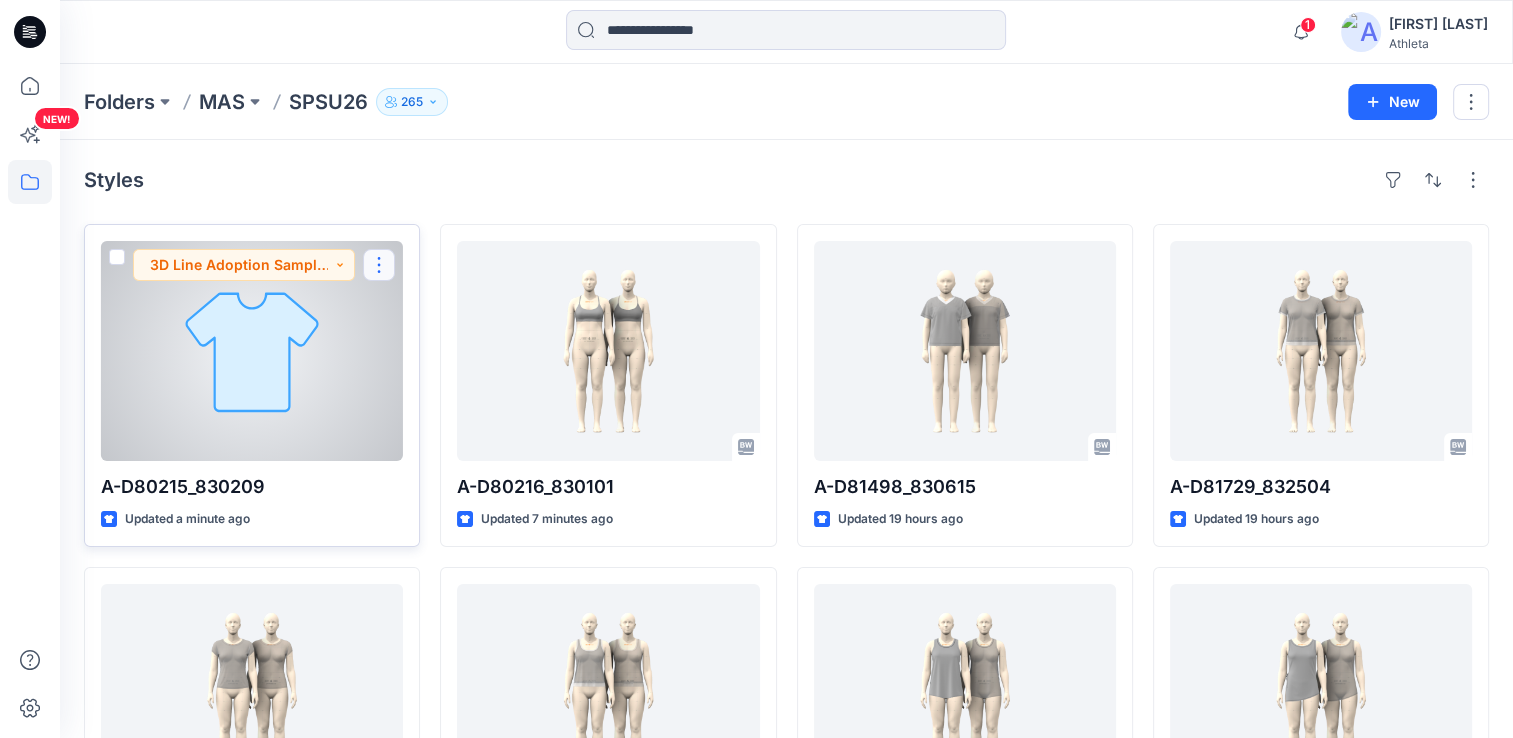 click at bounding box center (379, 265) 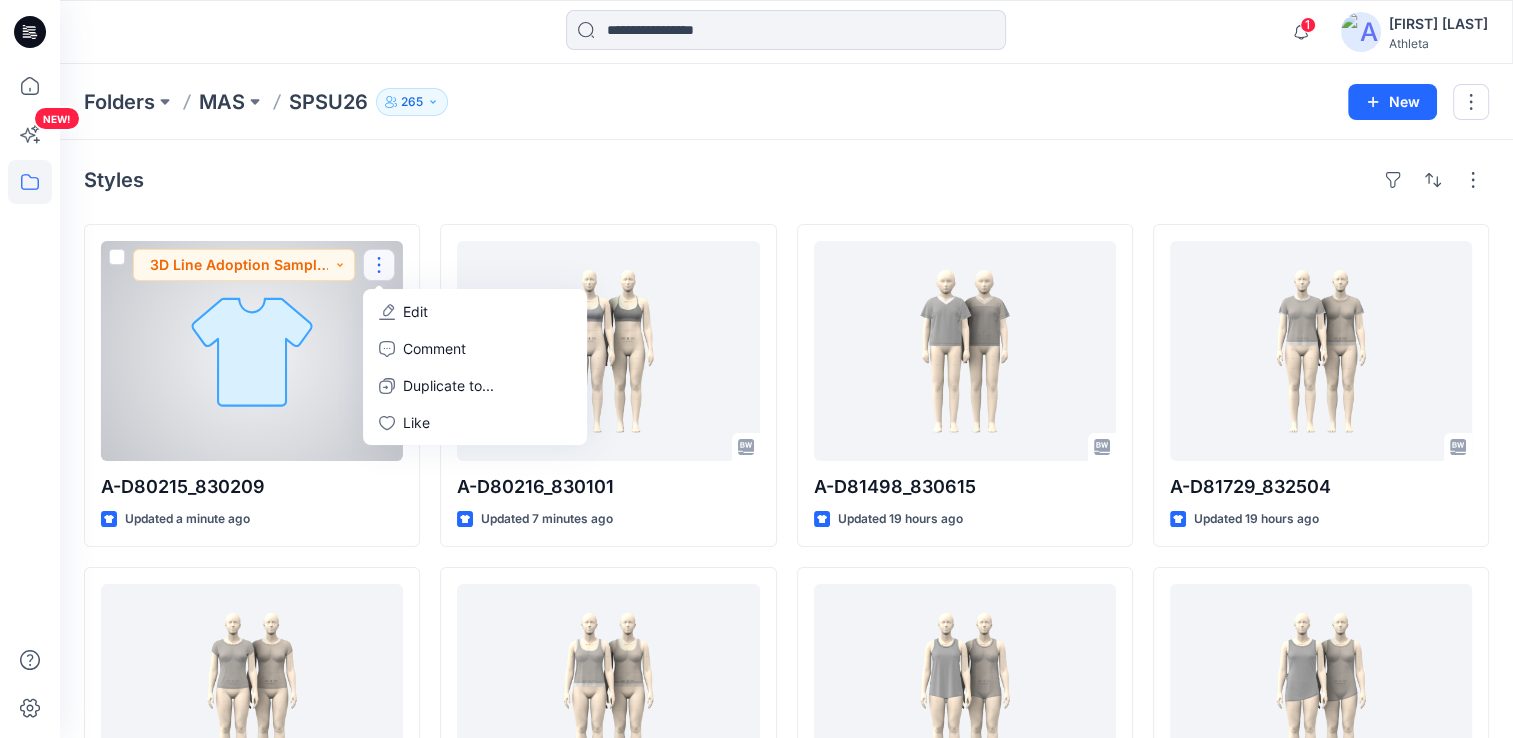 click on "Edit" at bounding box center [415, 311] 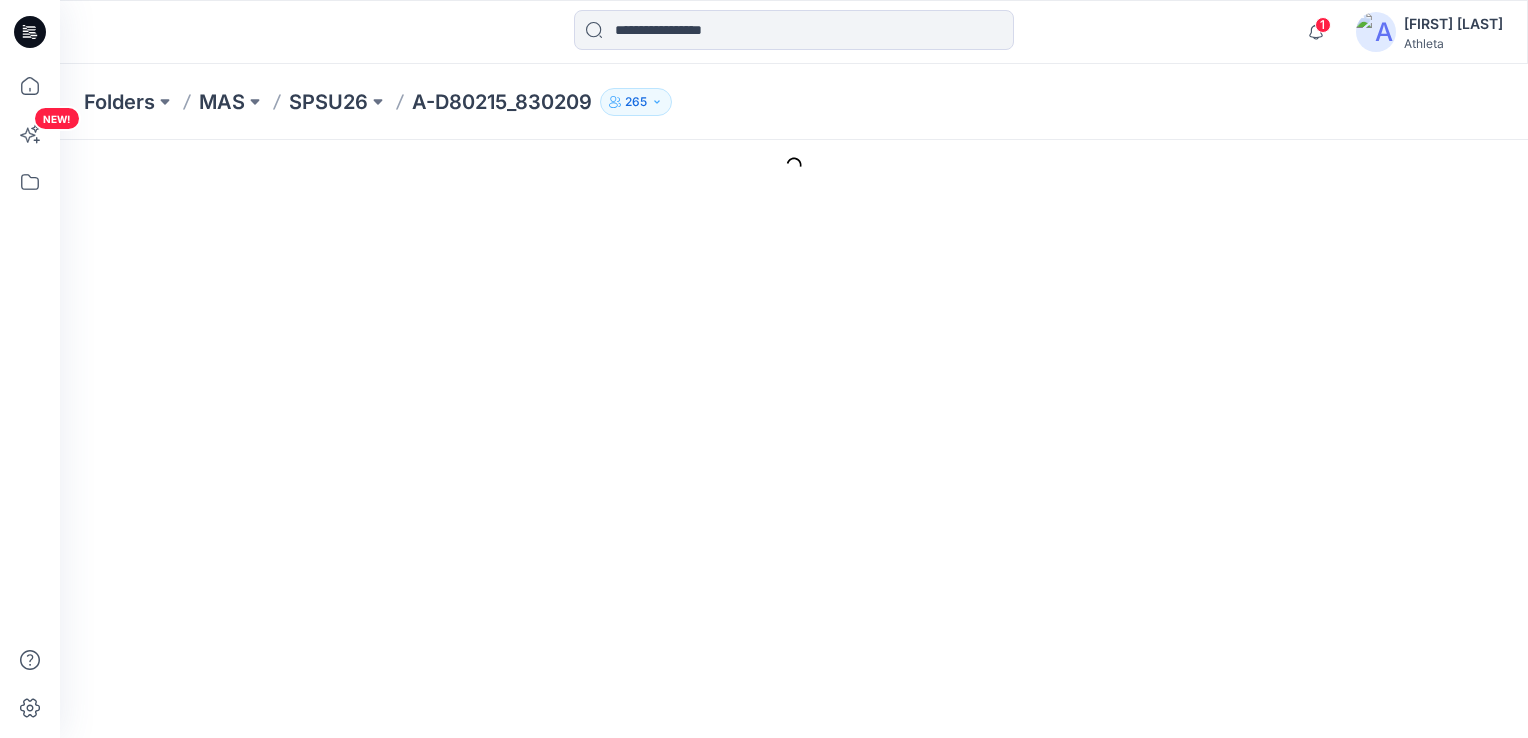 scroll, scrollTop: 0, scrollLeft: 0, axis: both 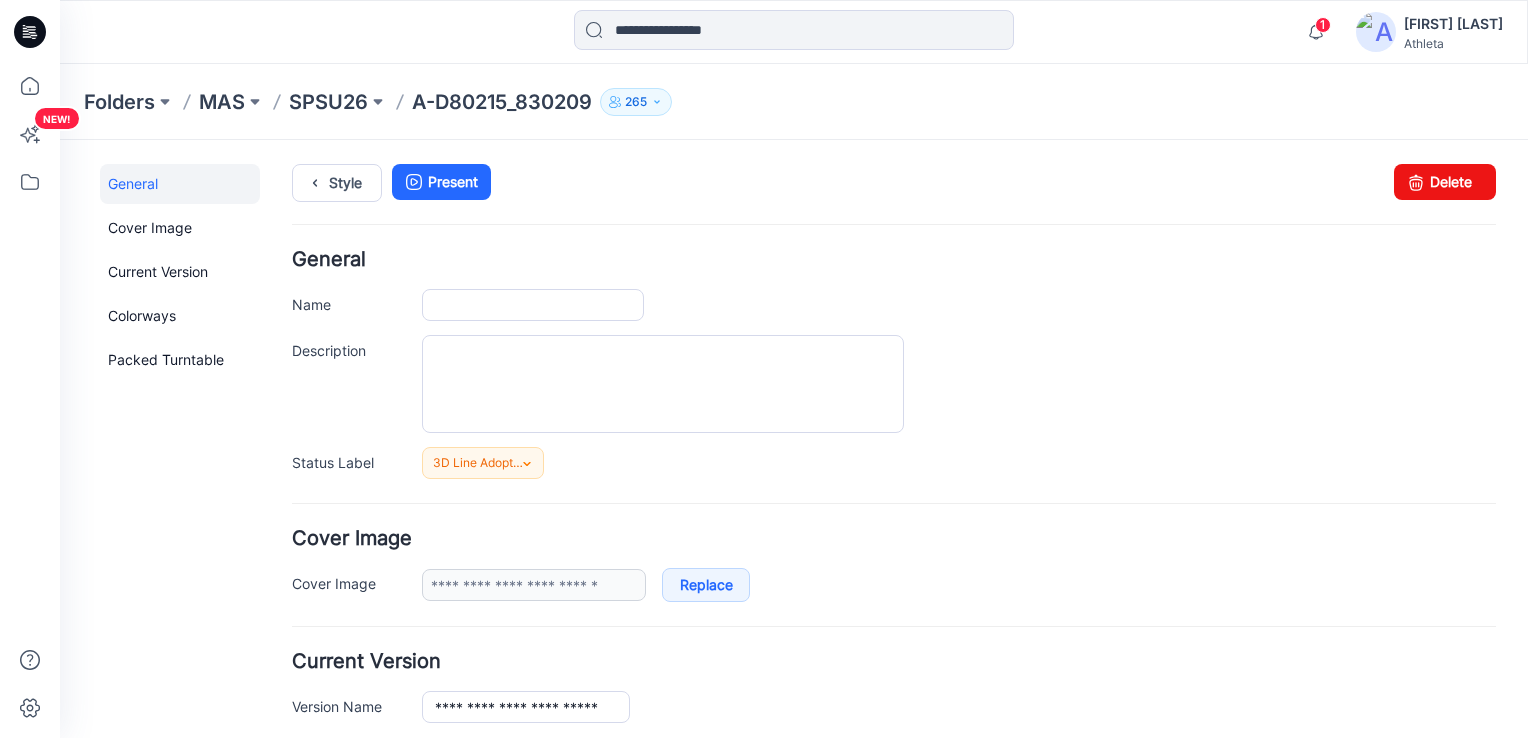 type on "**********" 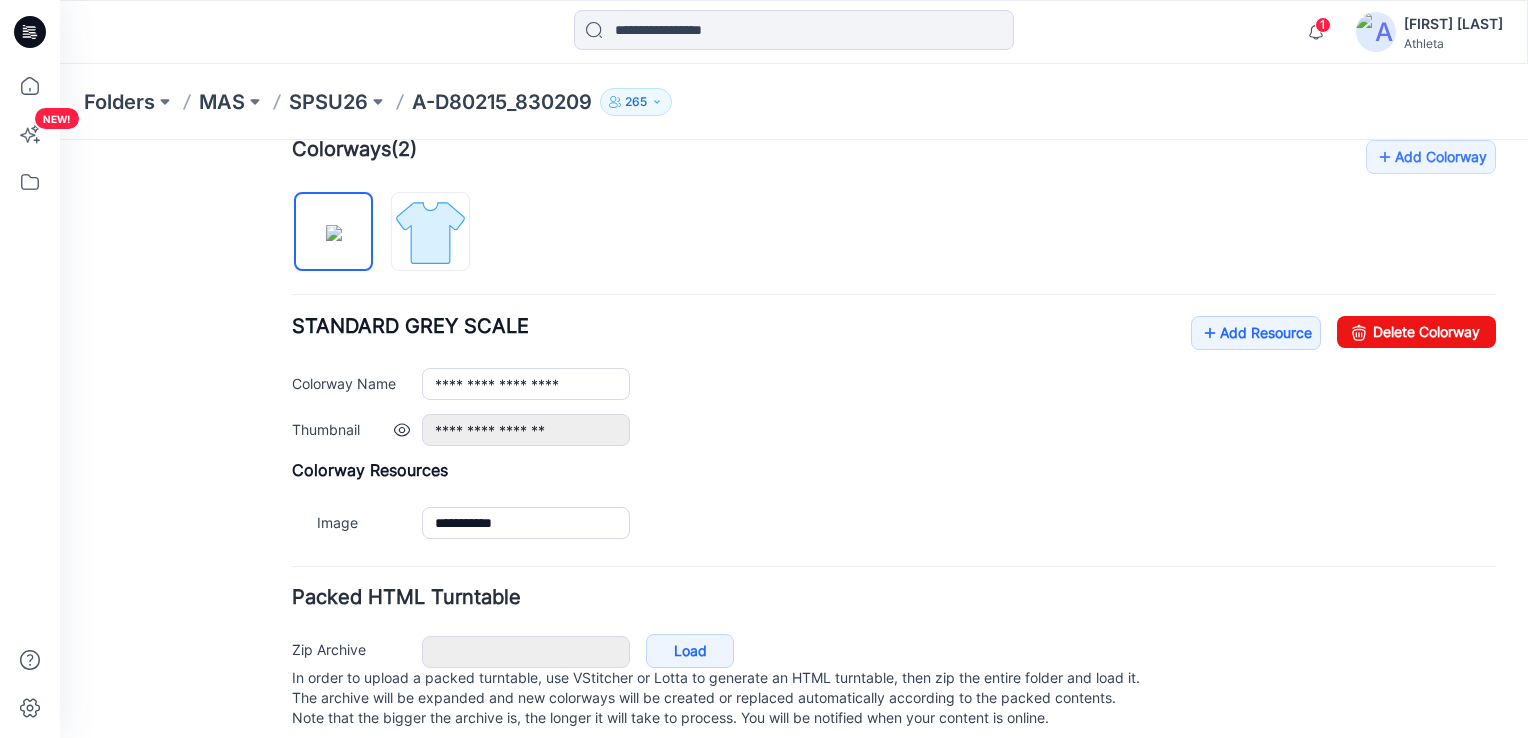 scroll, scrollTop: 657, scrollLeft: 0, axis: vertical 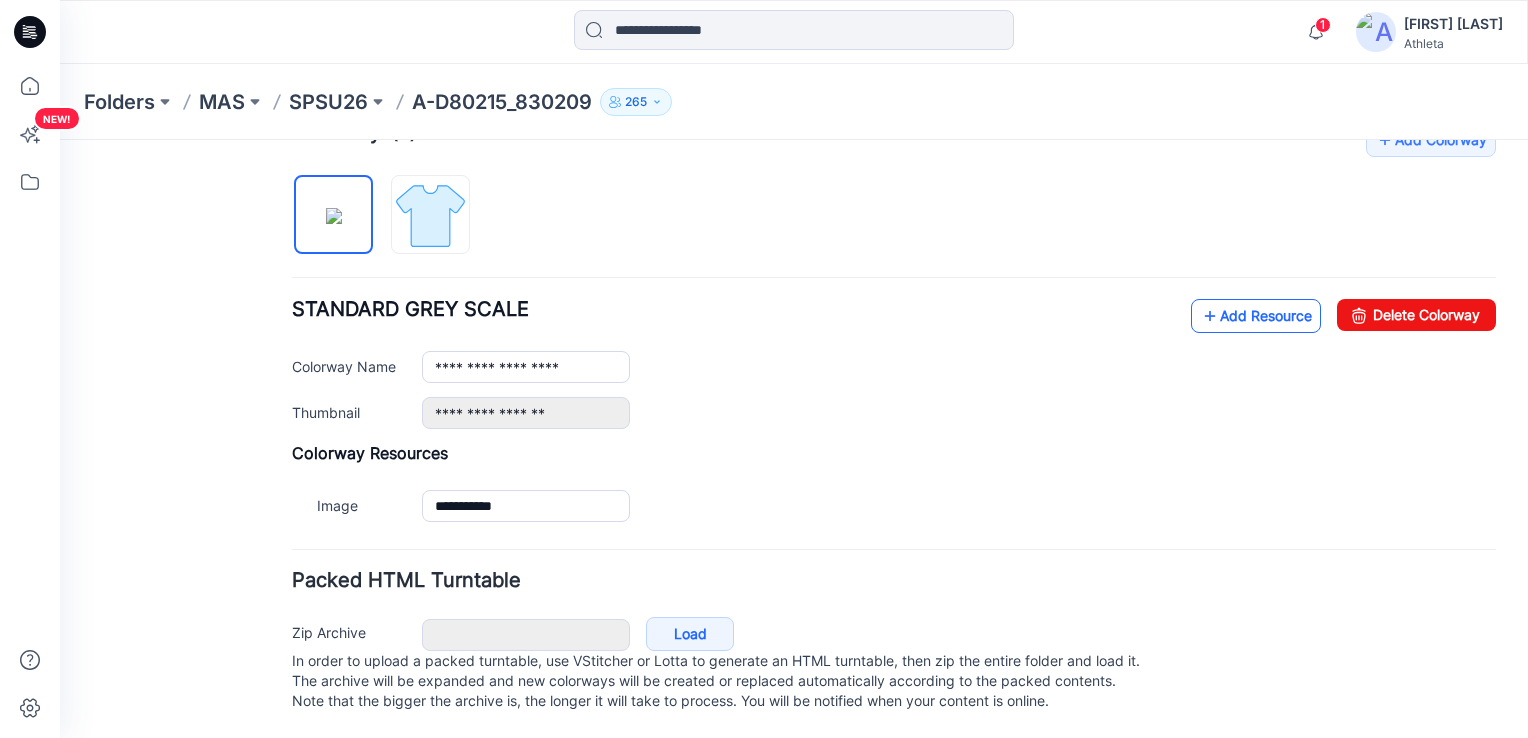 click on "Add Resource" at bounding box center (1256, 316) 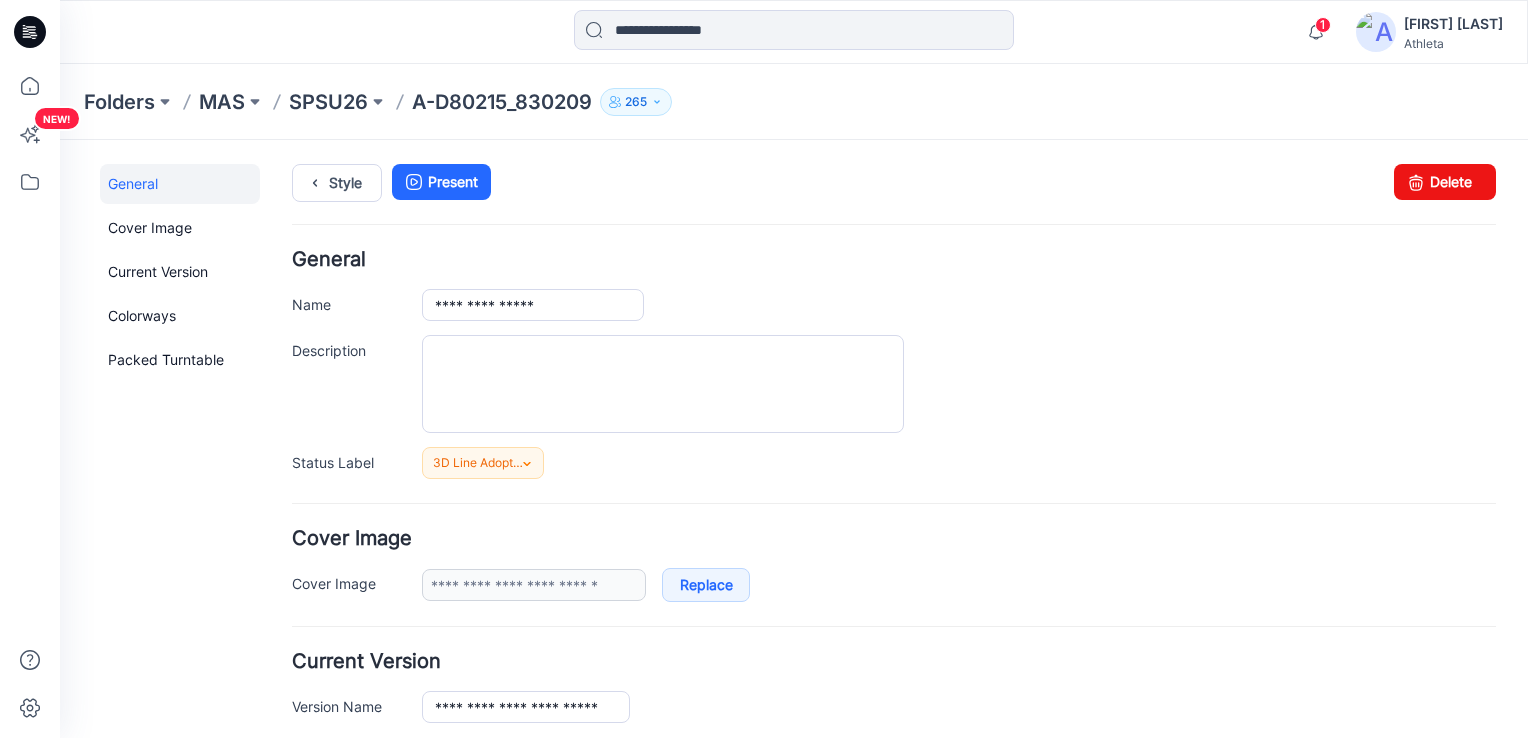 scroll, scrollTop: 0, scrollLeft: 0, axis: both 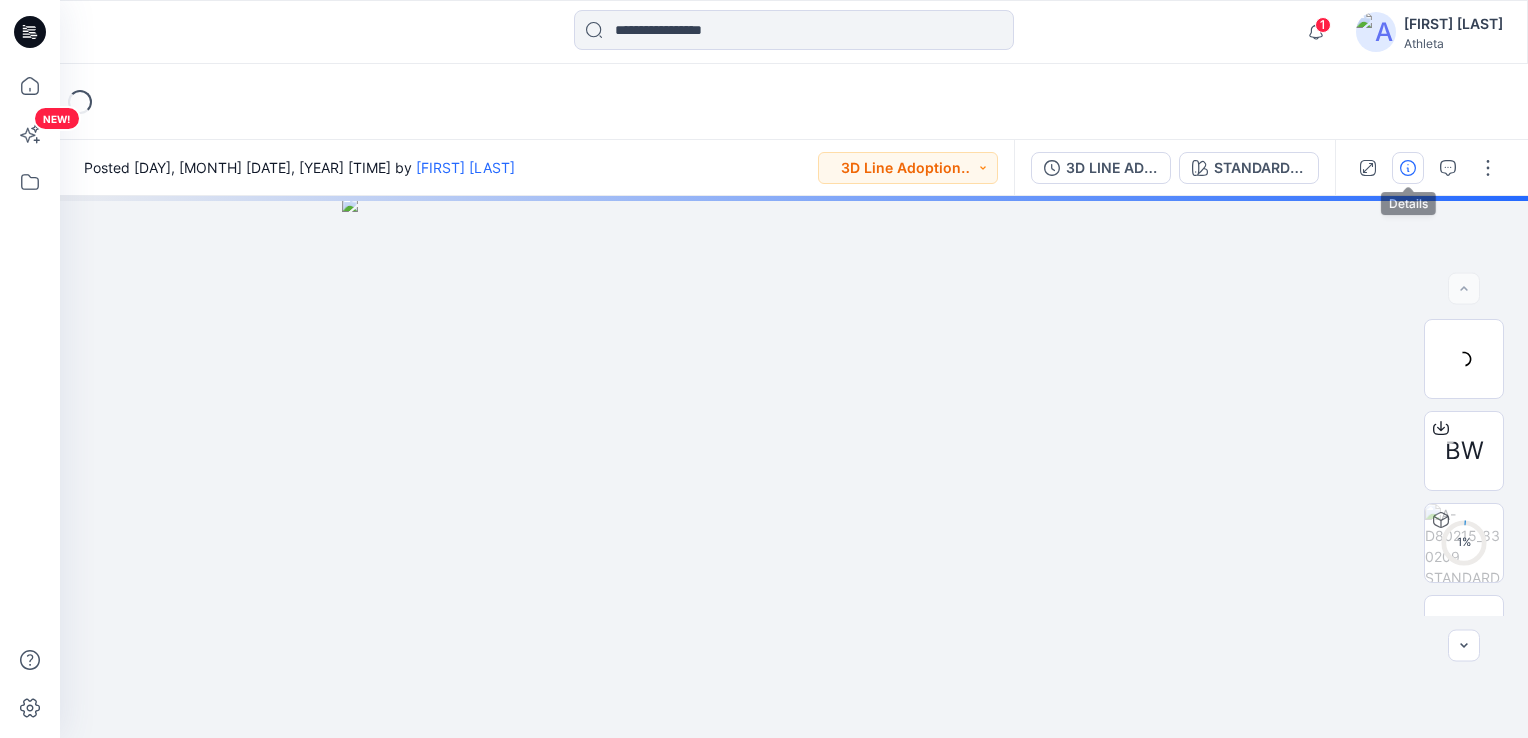 click at bounding box center (1408, 168) 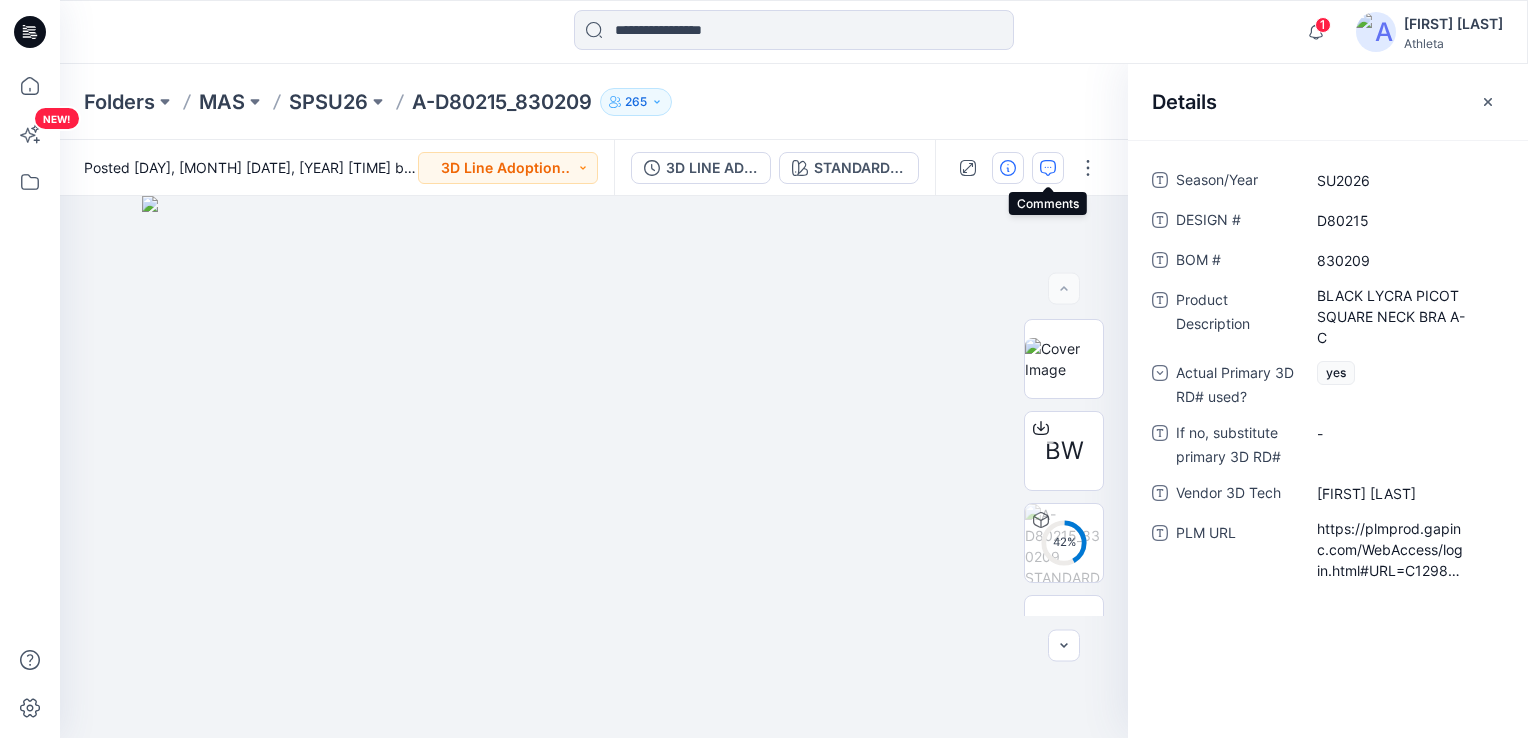 click 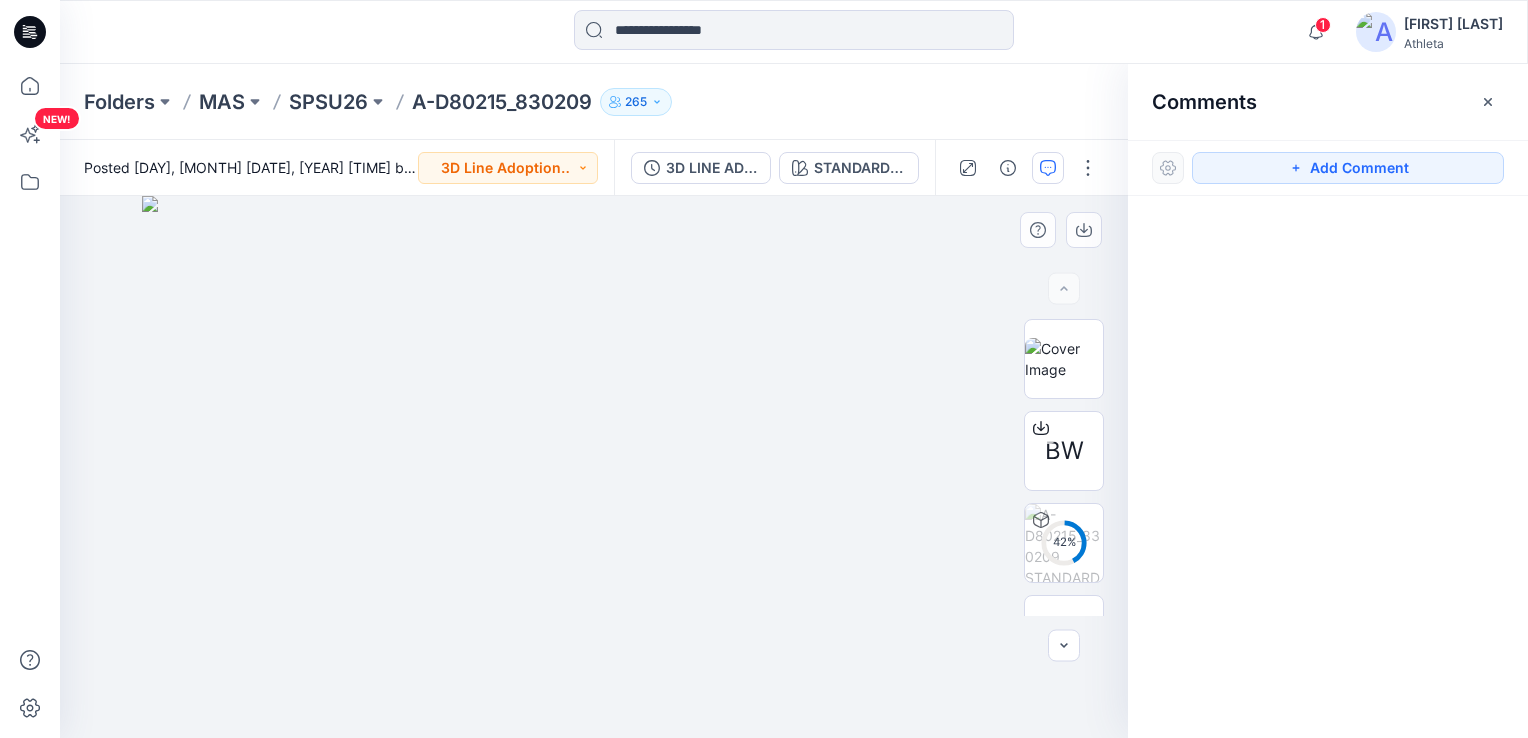 click at bounding box center (594, 467) 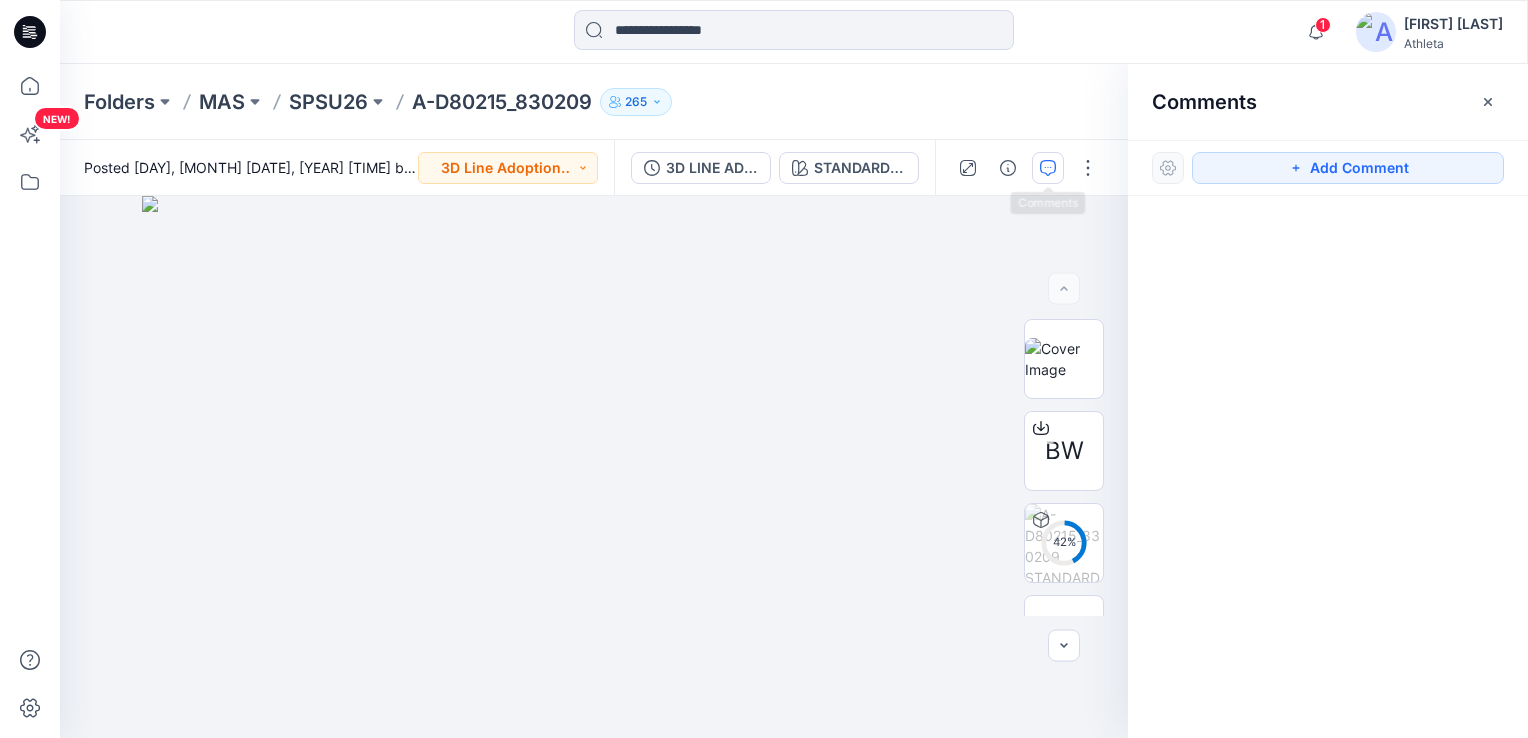 click at bounding box center [1048, 168] 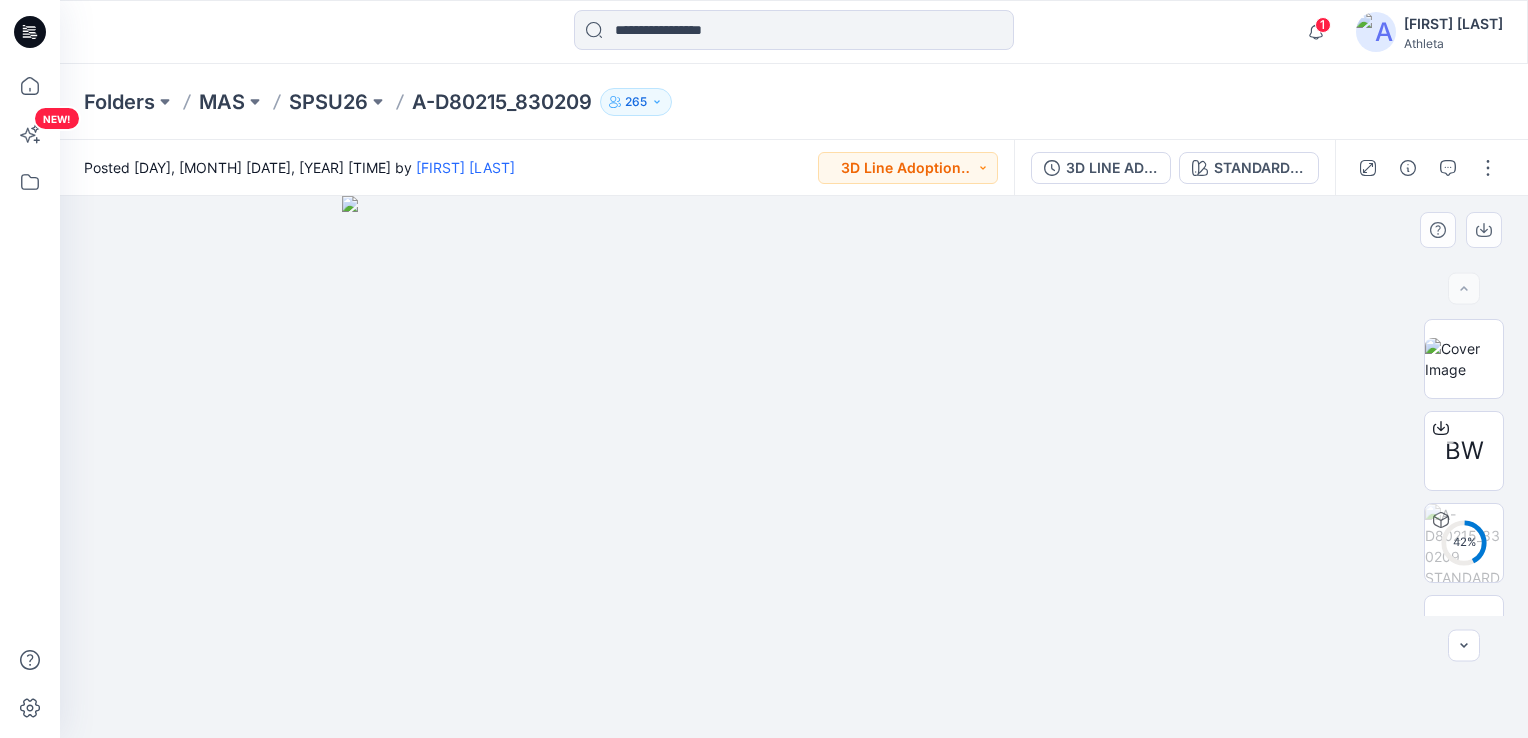 click at bounding box center [794, 467] 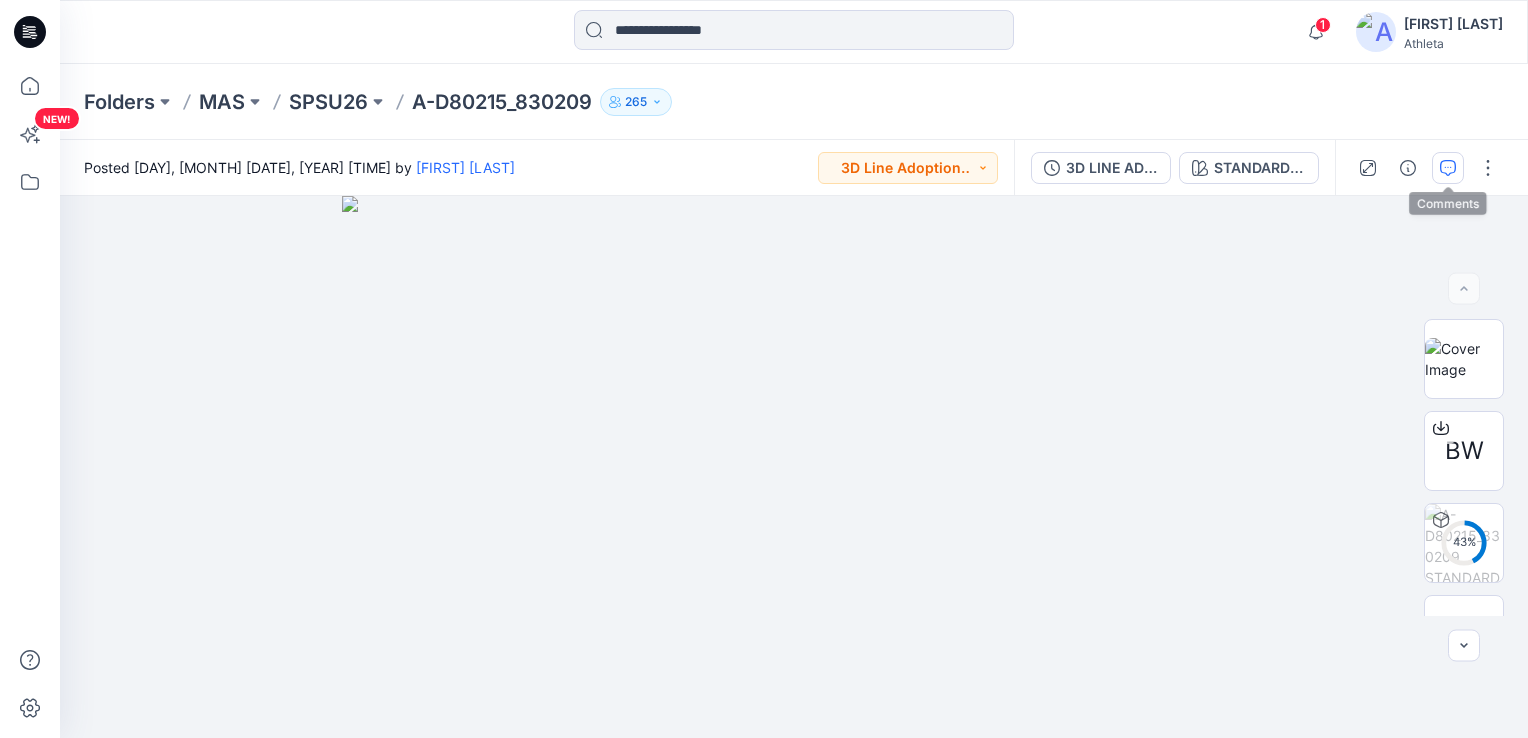 click 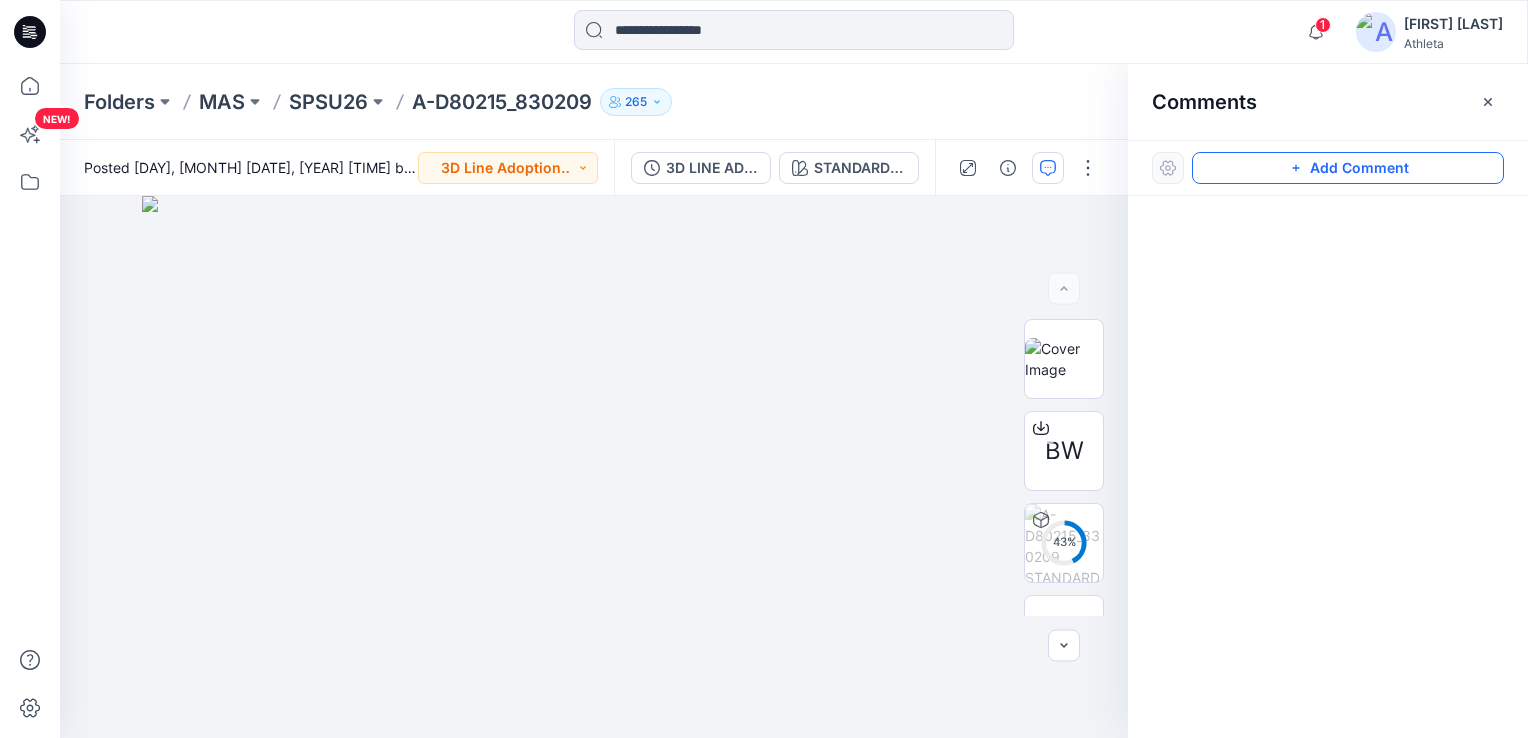 click 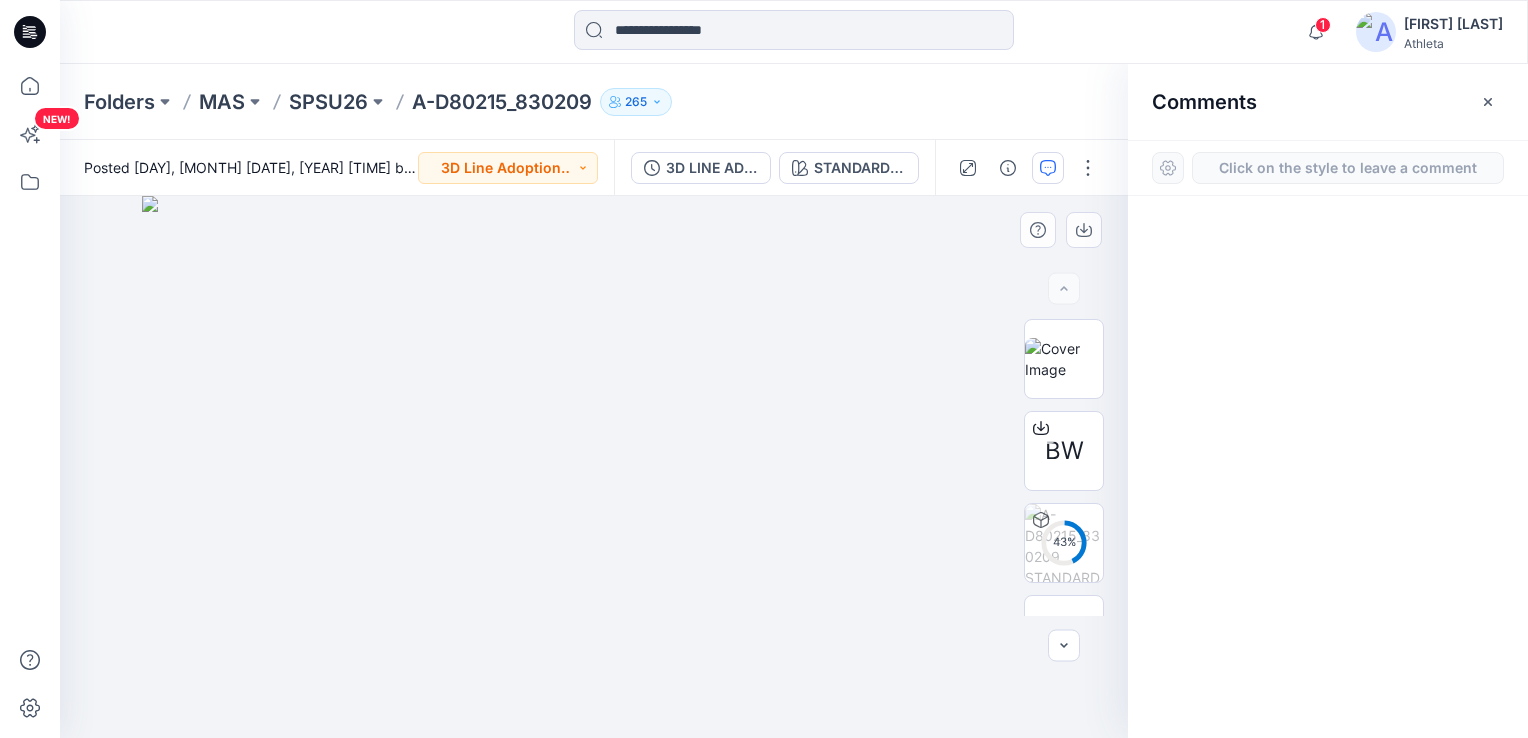 click on "1" at bounding box center [594, 467] 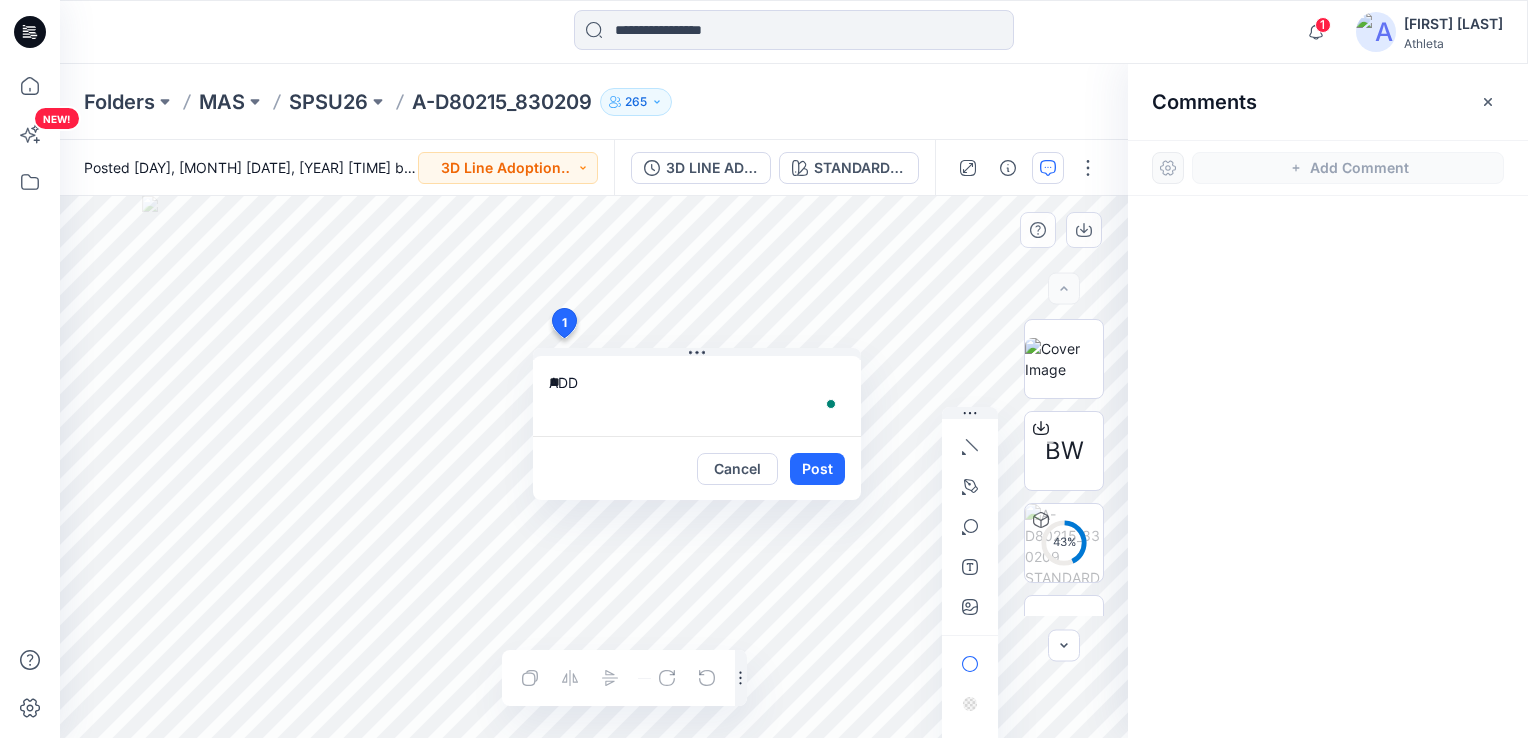 type on "*" 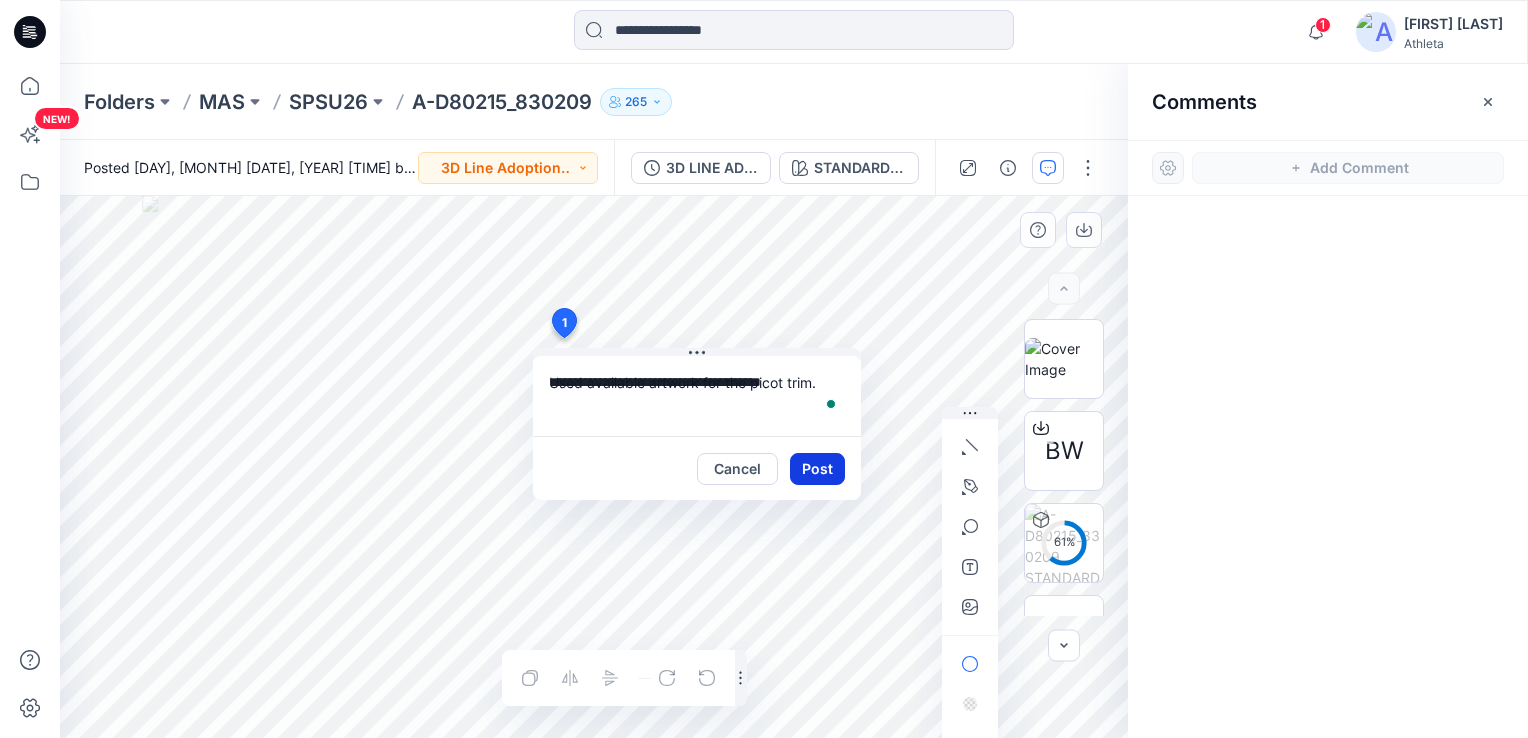 type on "**********" 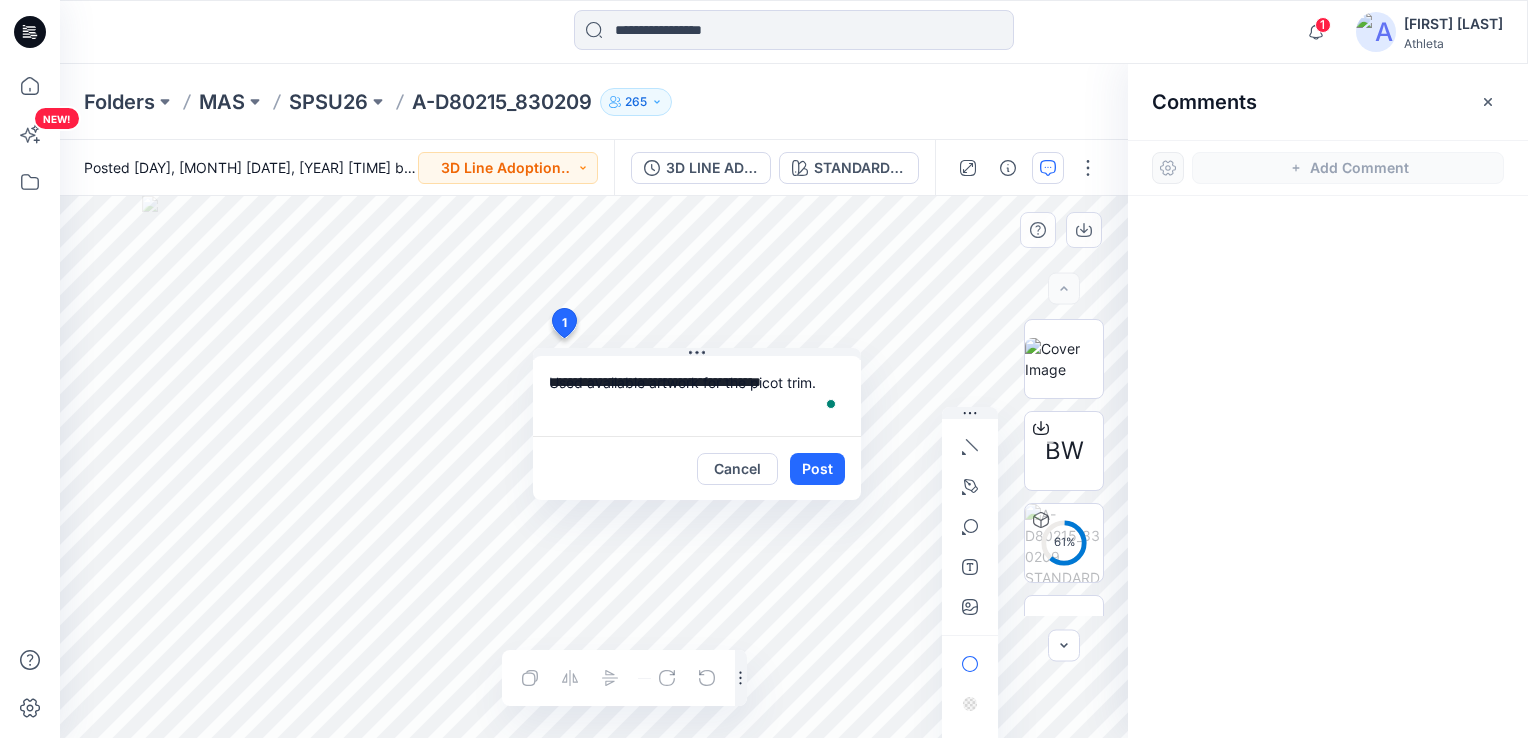 type 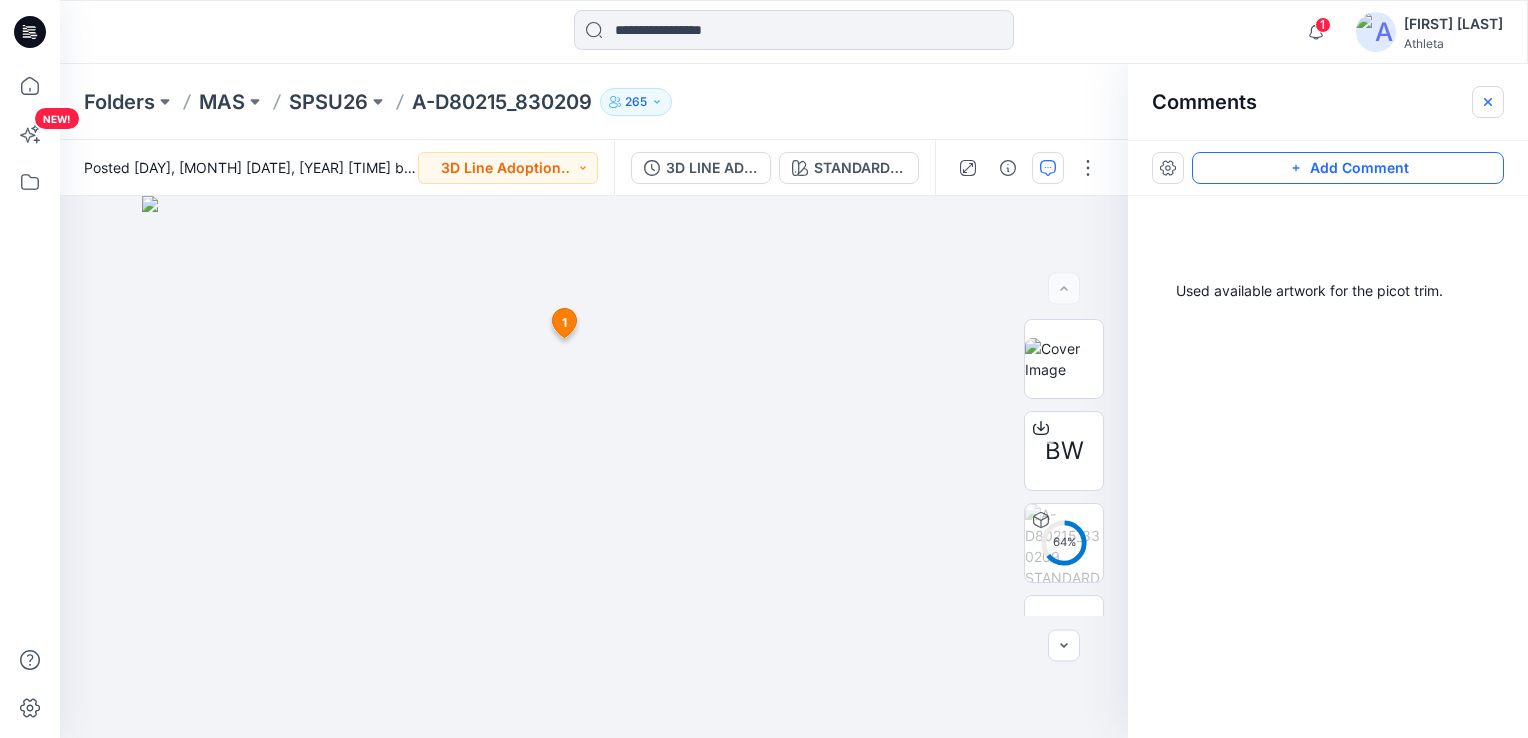 click 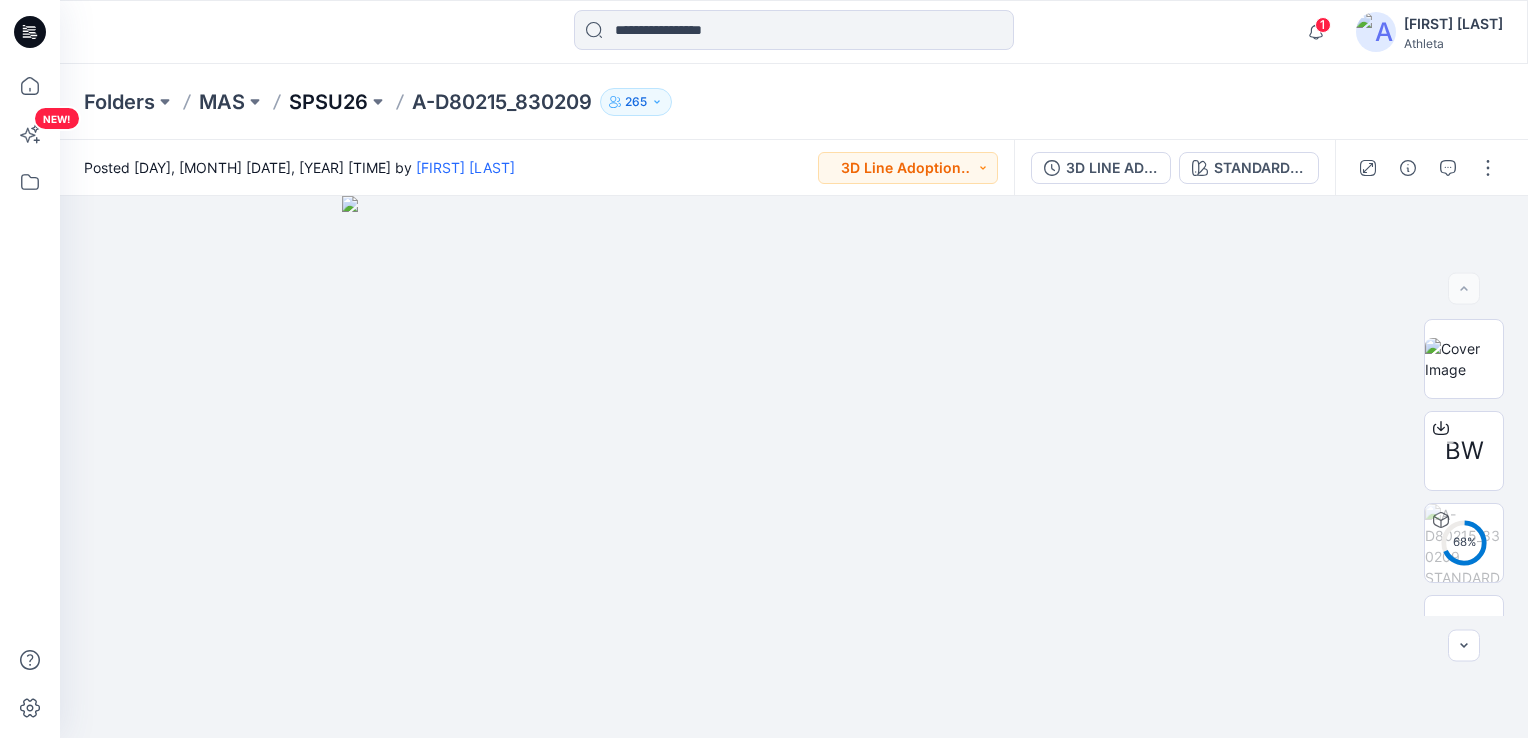 click on "SPSU26" at bounding box center [328, 102] 